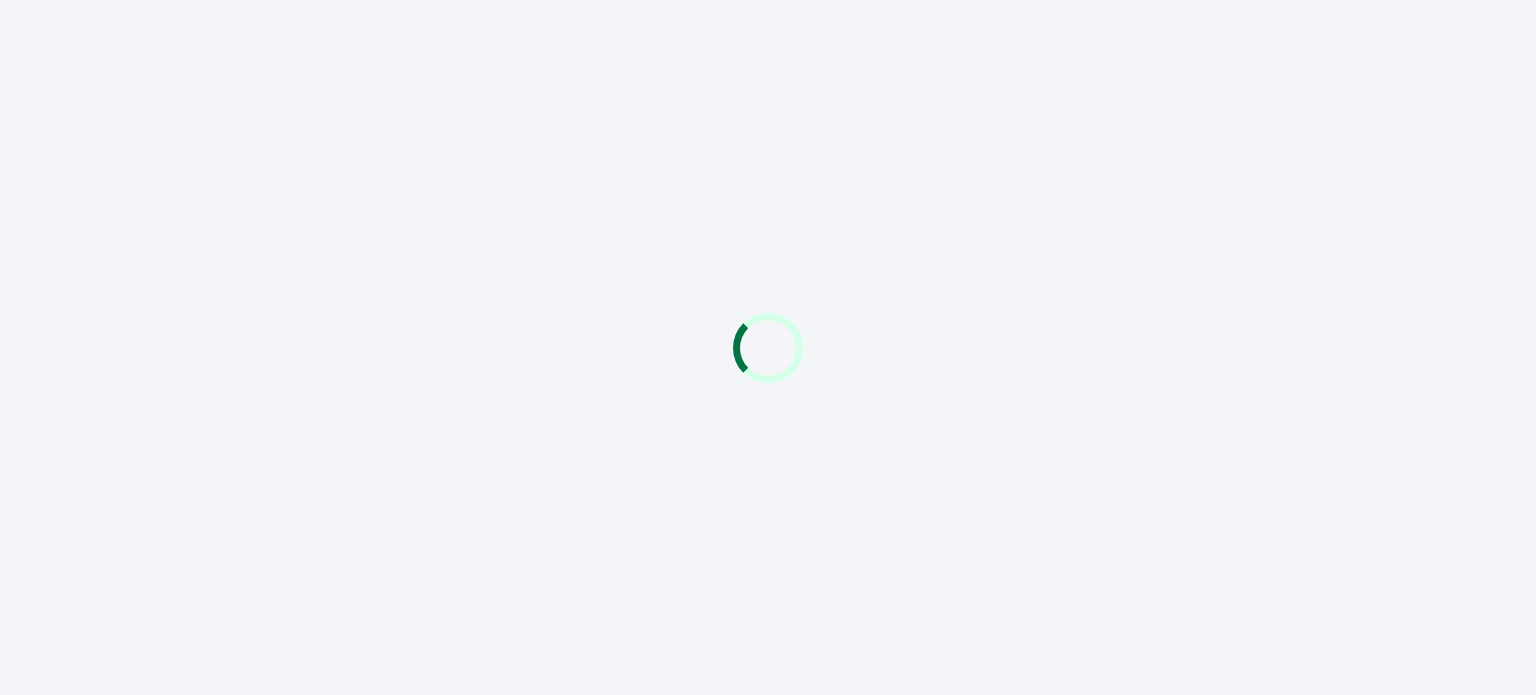scroll, scrollTop: 0, scrollLeft: 0, axis: both 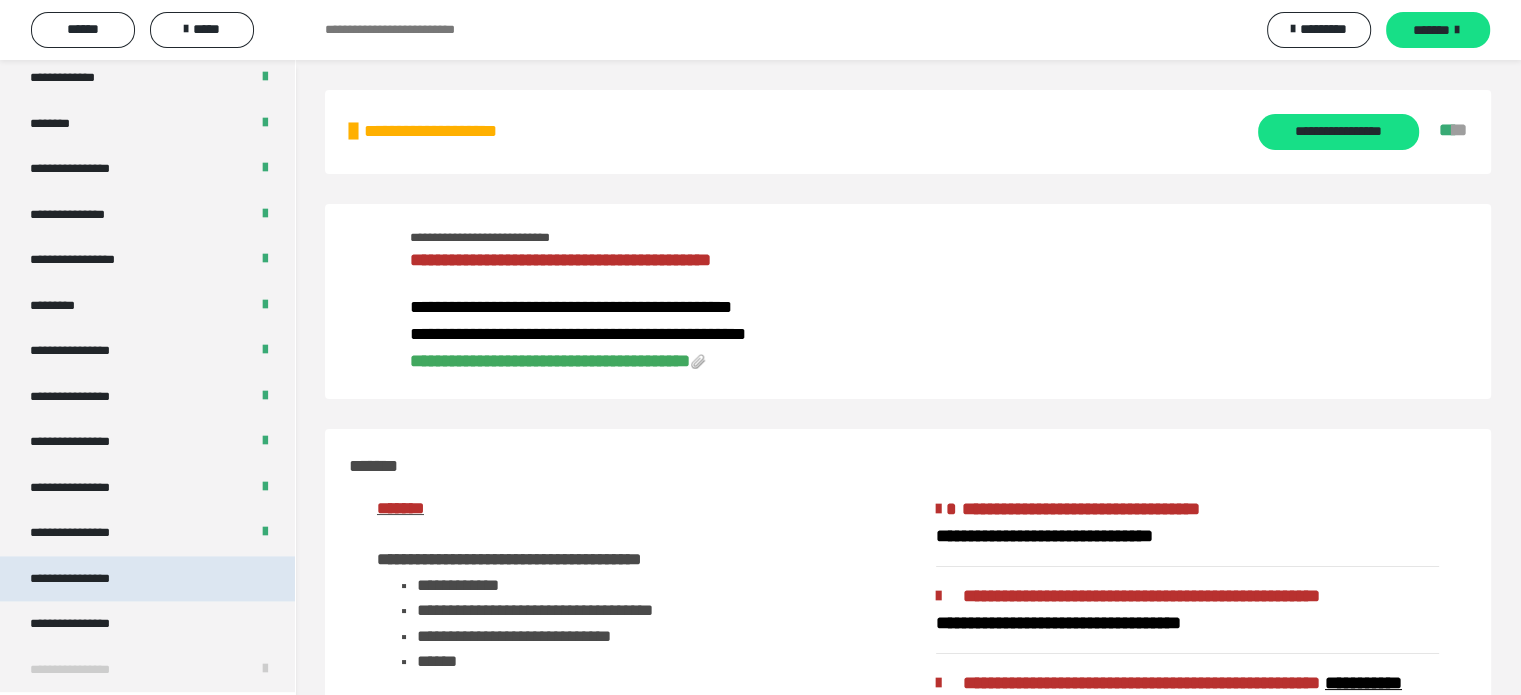 click on "**********" at bounding box center [147, 579] 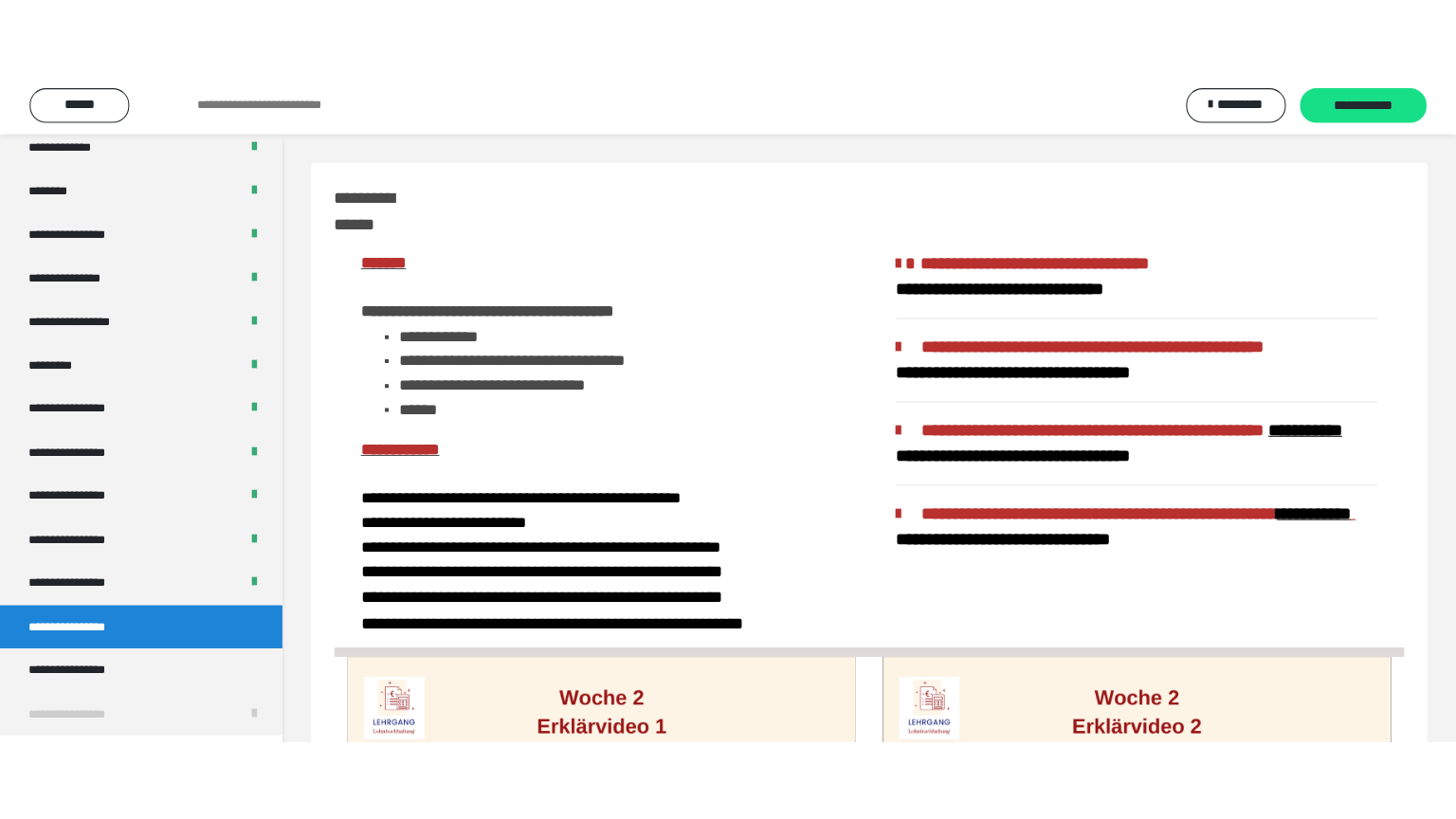 scroll, scrollTop: 2423, scrollLeft: 0, axis: vertical 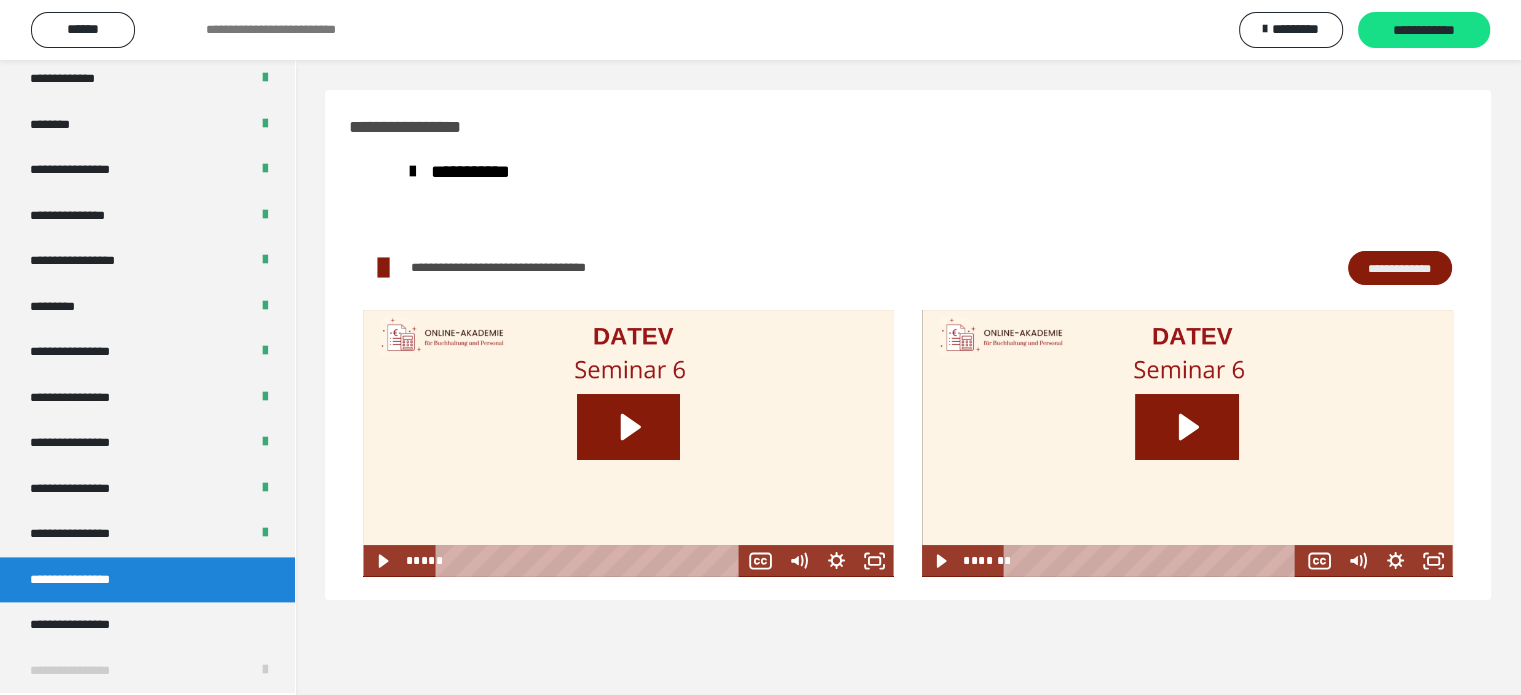 click at bounding box center [628, 443] 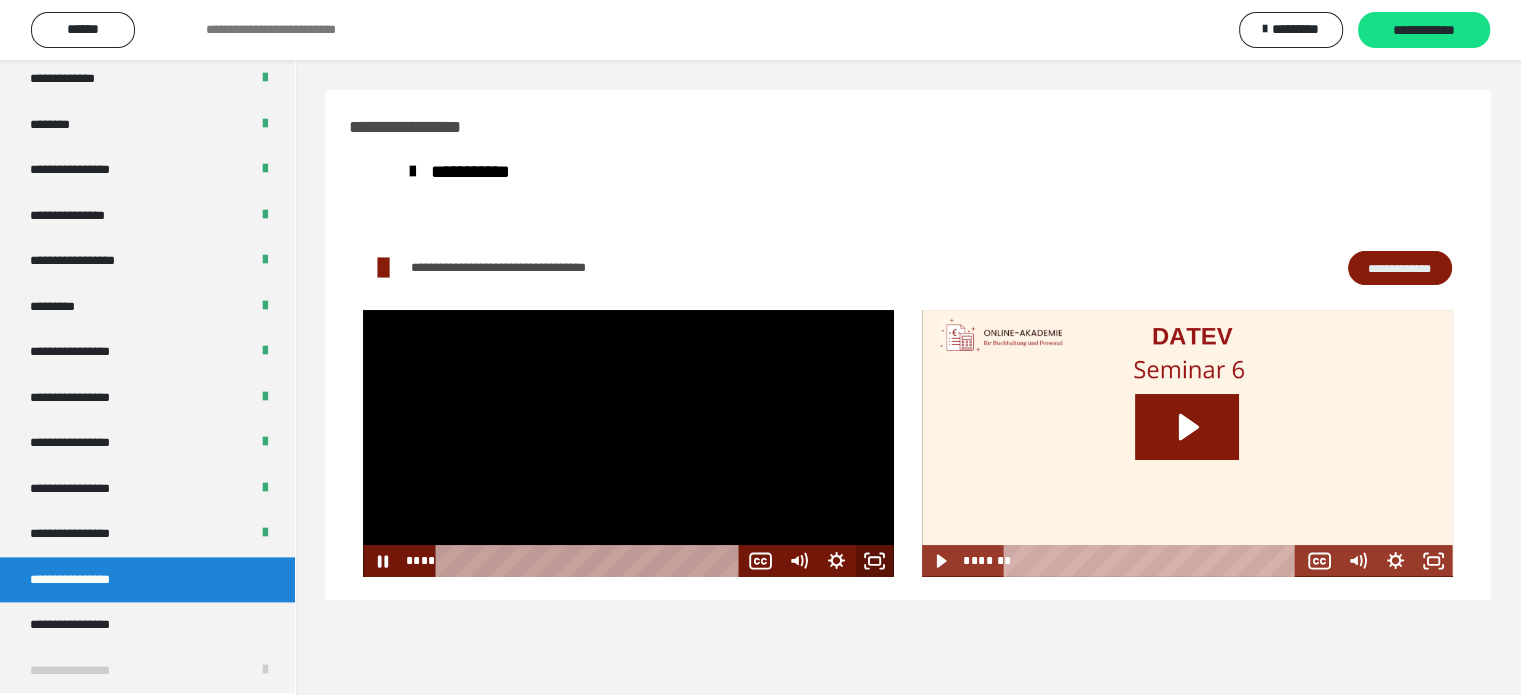 click 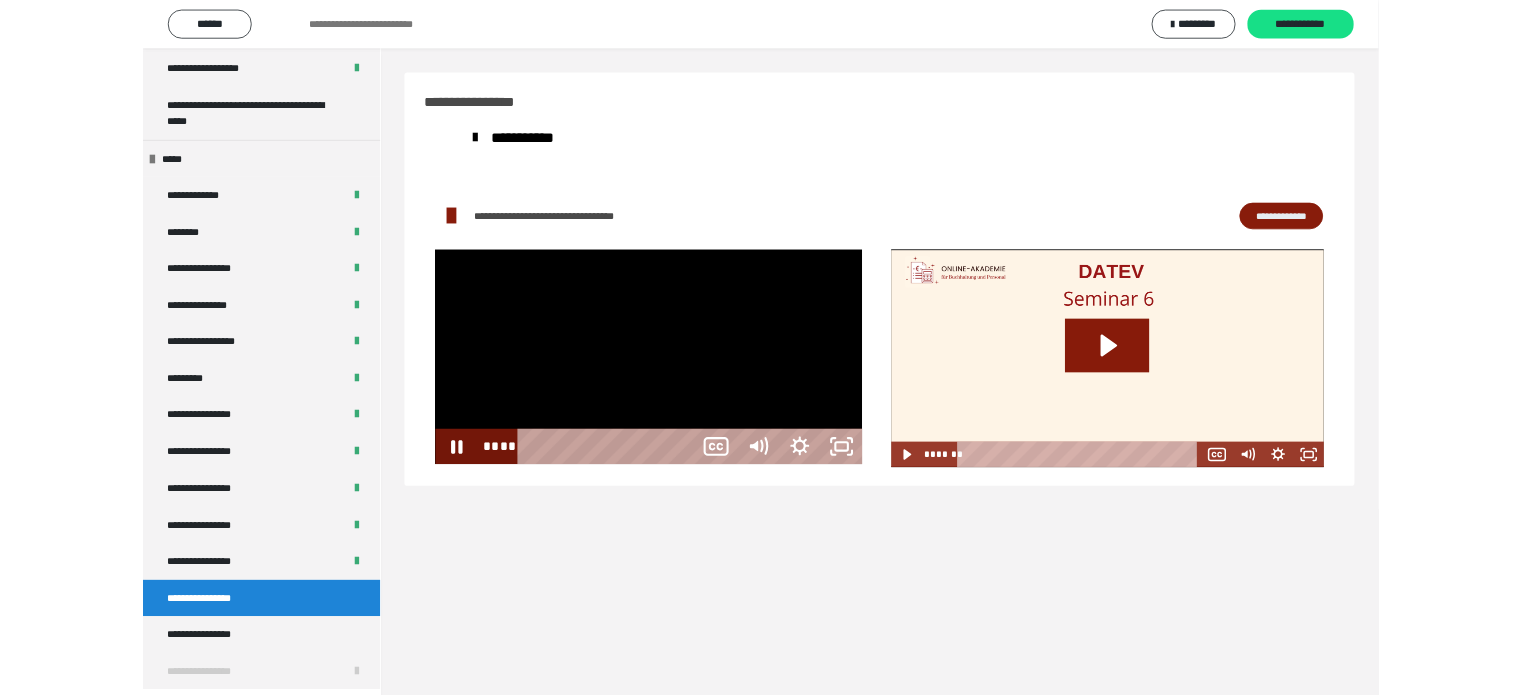 scroll, scrollTop: 2388, scrollLeft: 0, axis: vertical 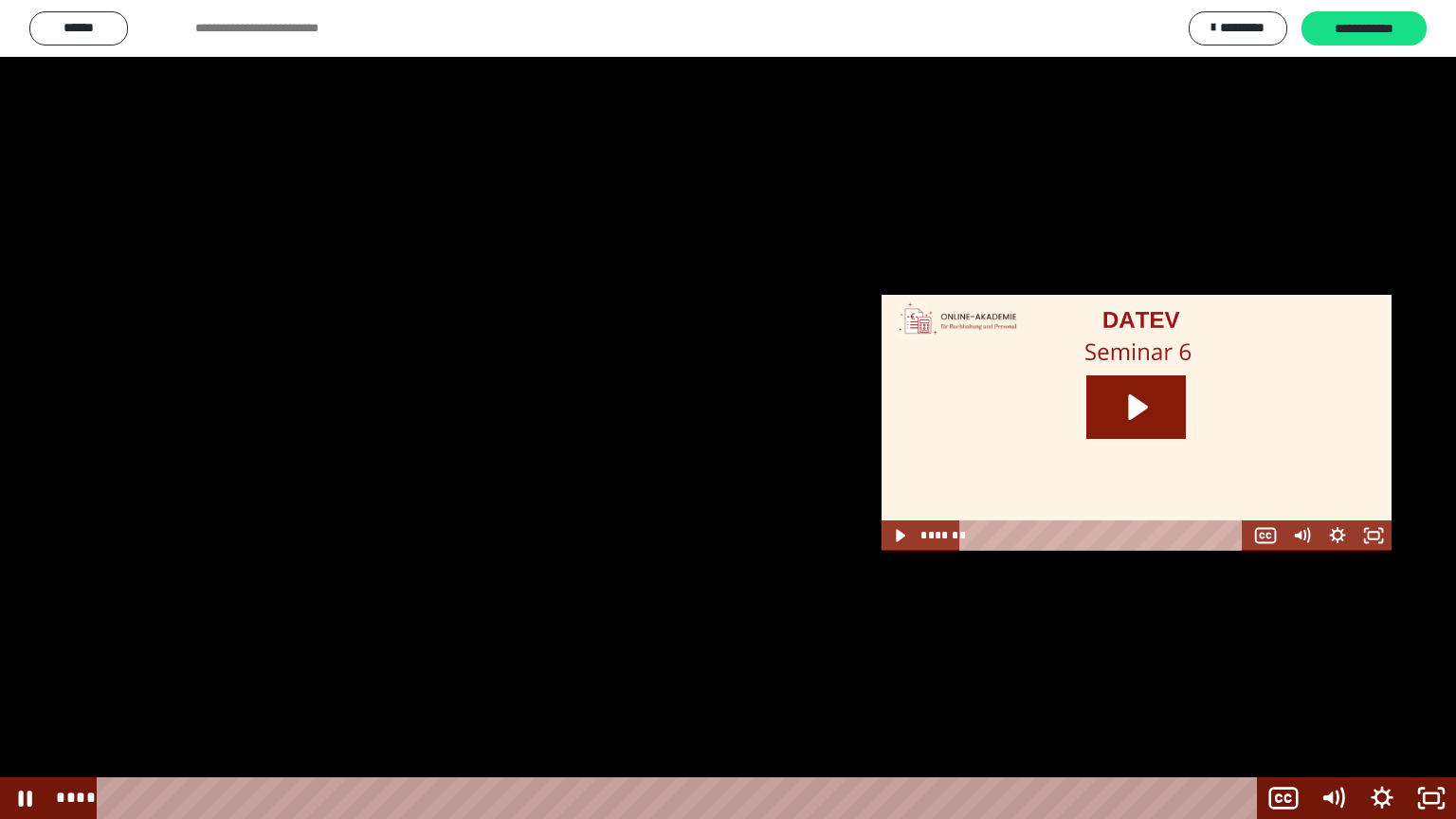 click at bounding box center [728, 410] 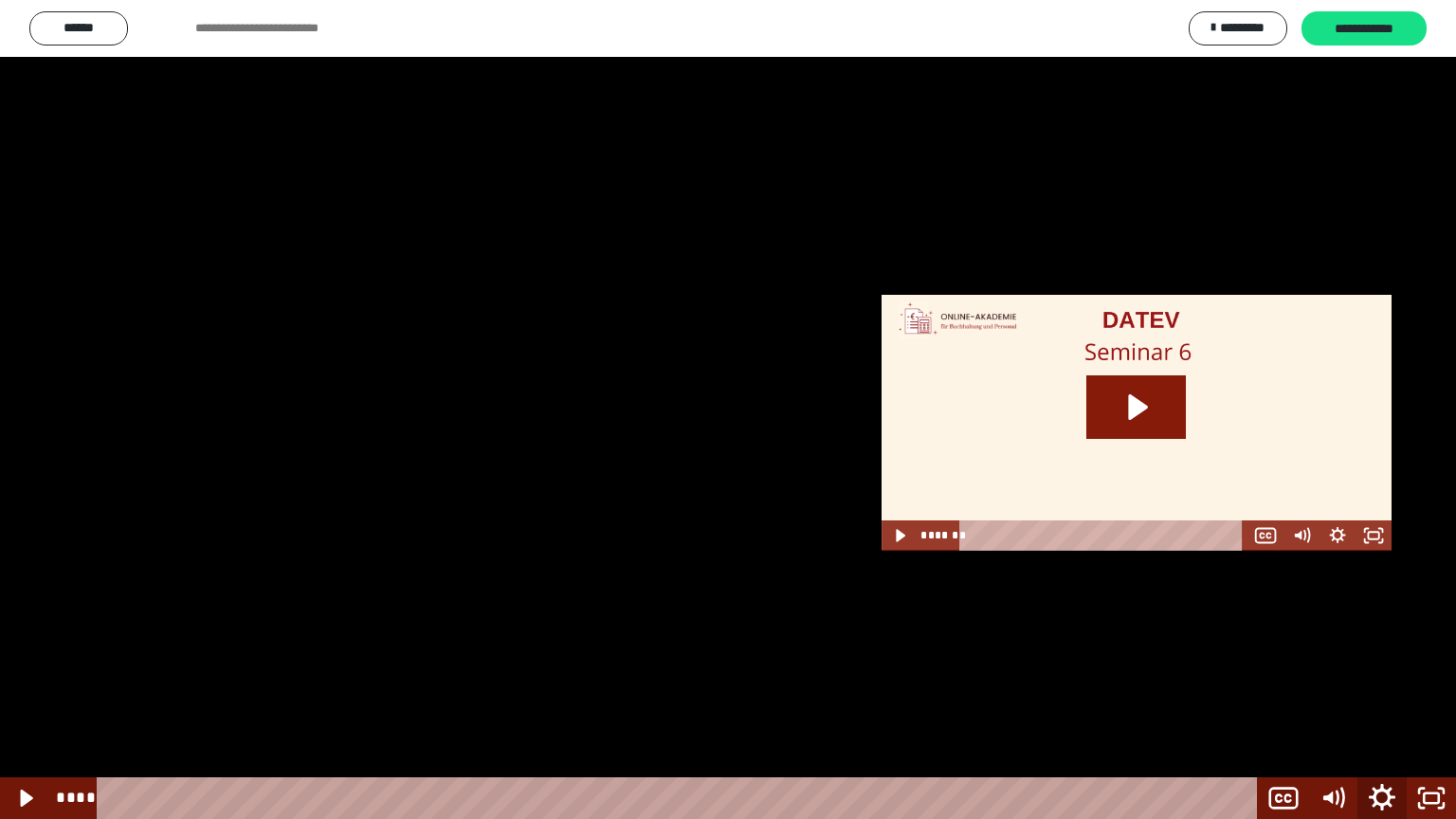 click 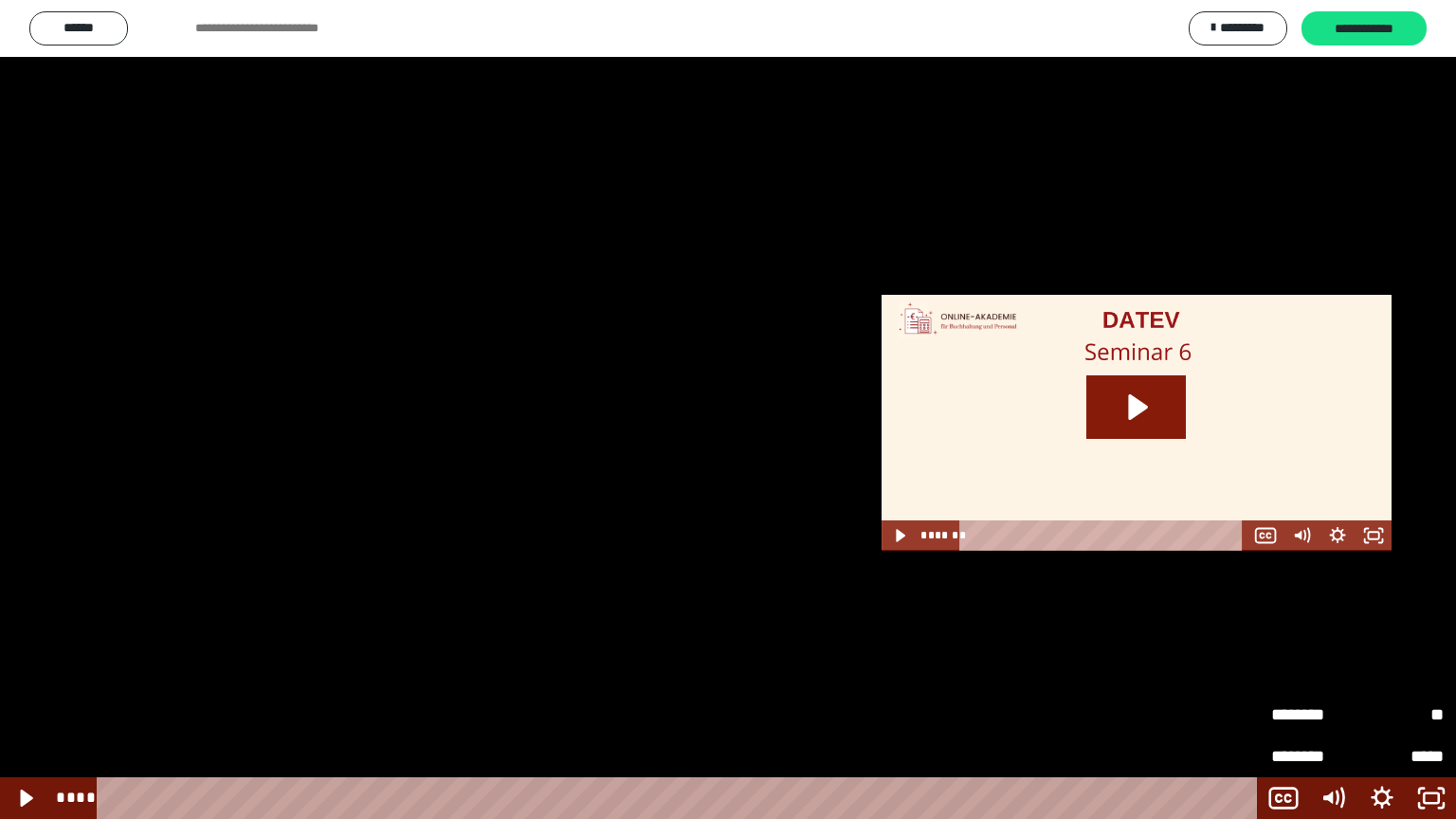 click on "**" at bounding box center [1400, 715] 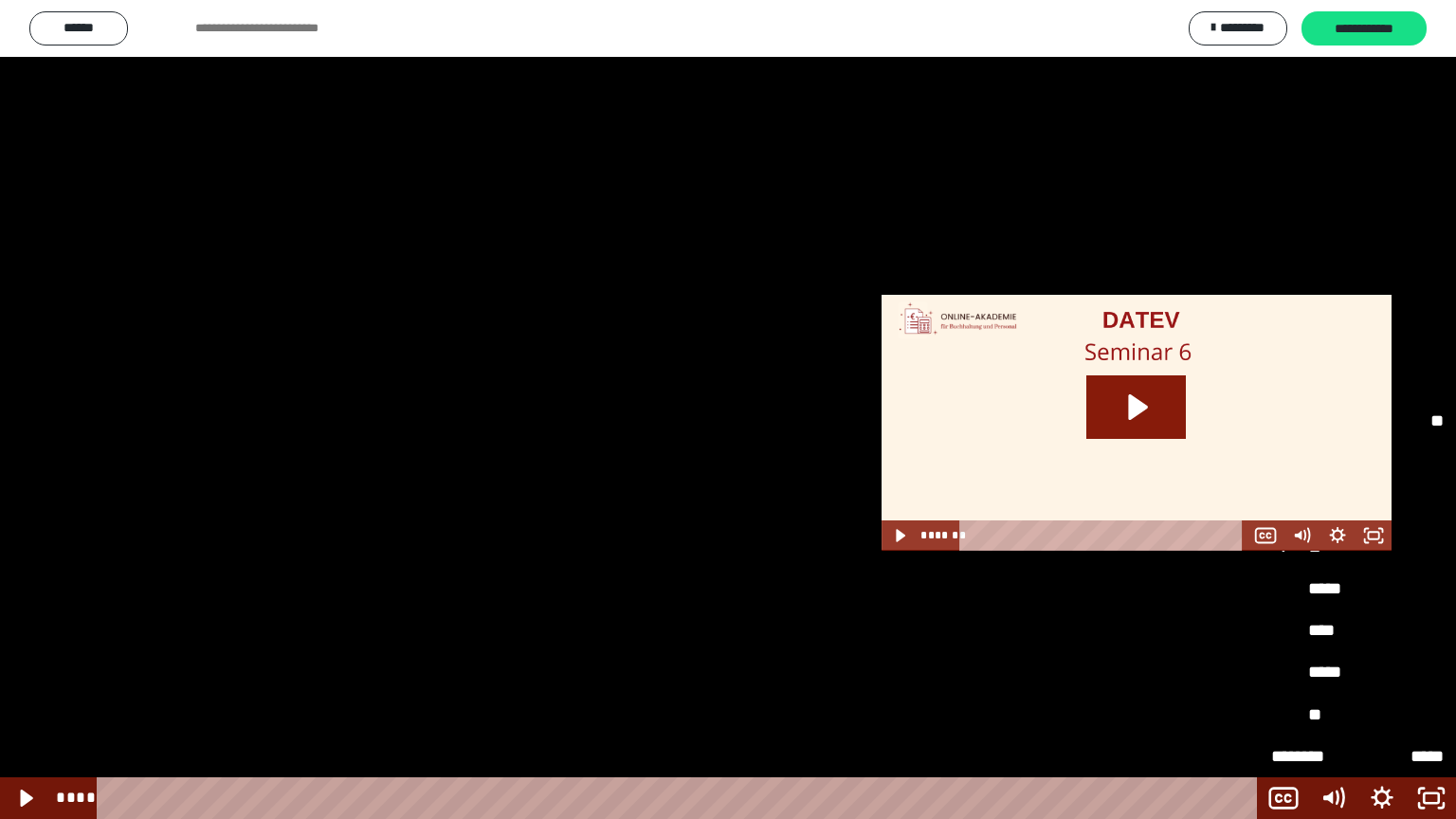 click on "*****" at bounding box center (1357, 590) 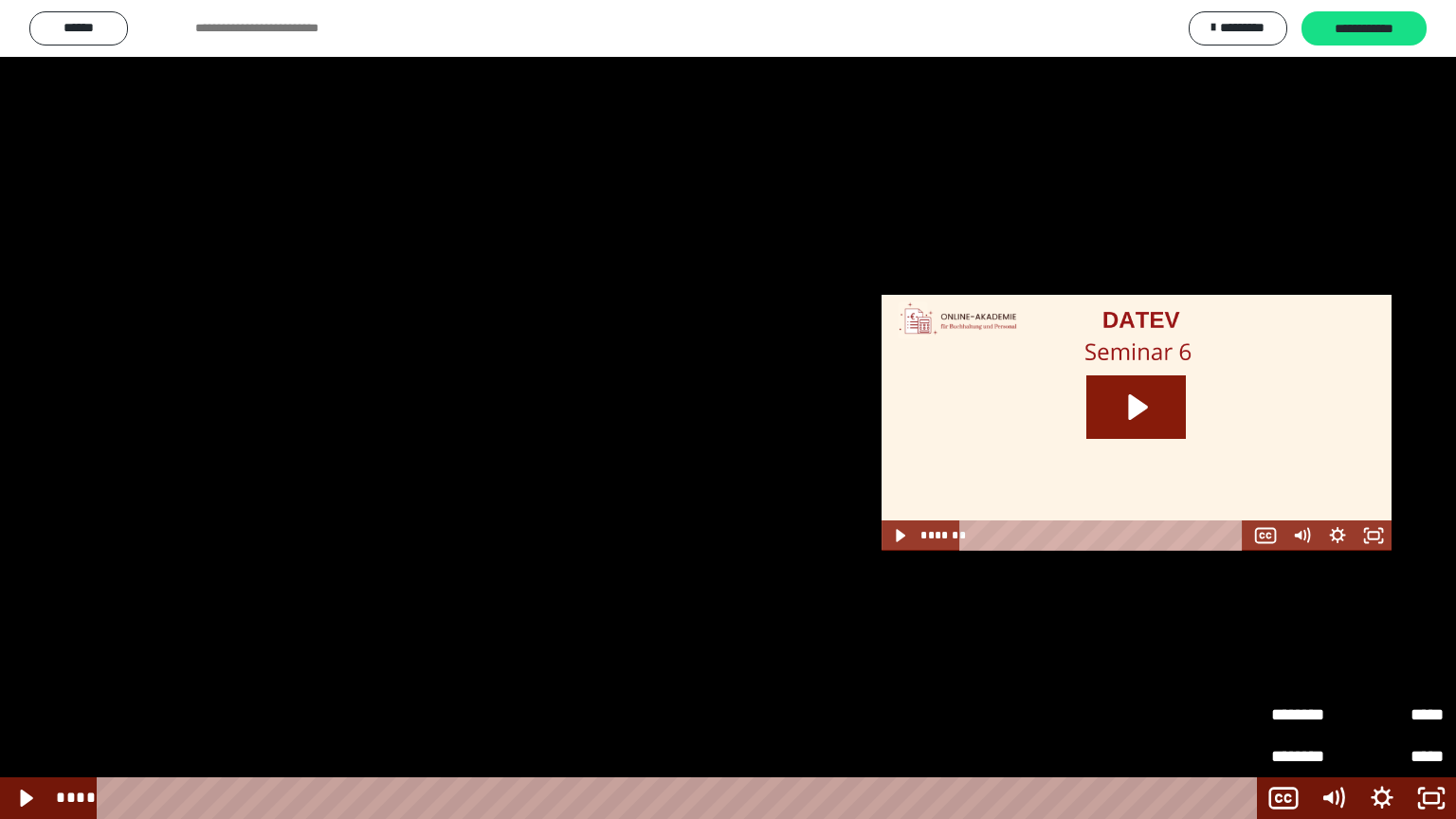 click at bounding box center (728, 410) 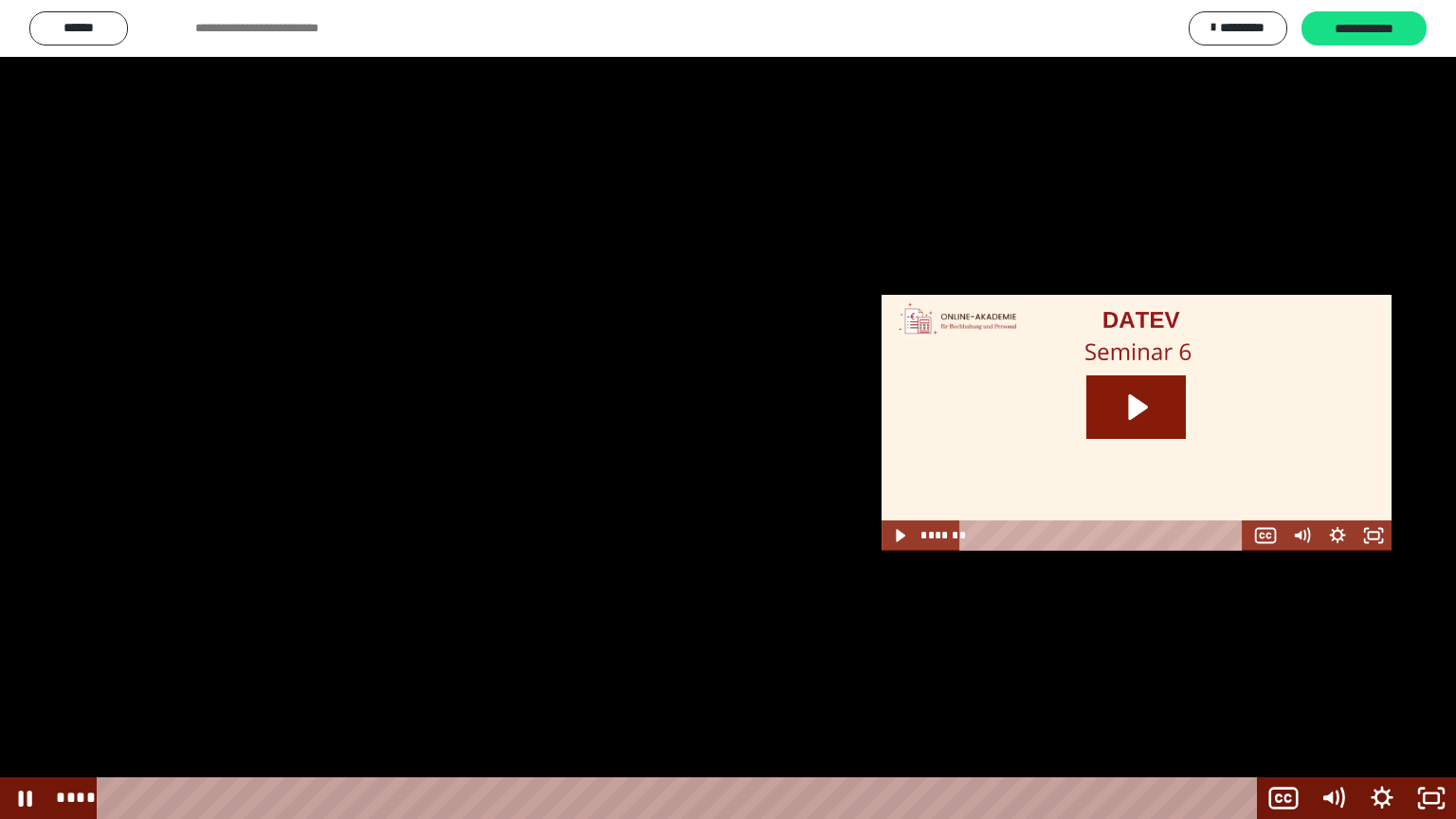 scroll, scrollTop: 2423, scrollLeft: 0, axis: vertical 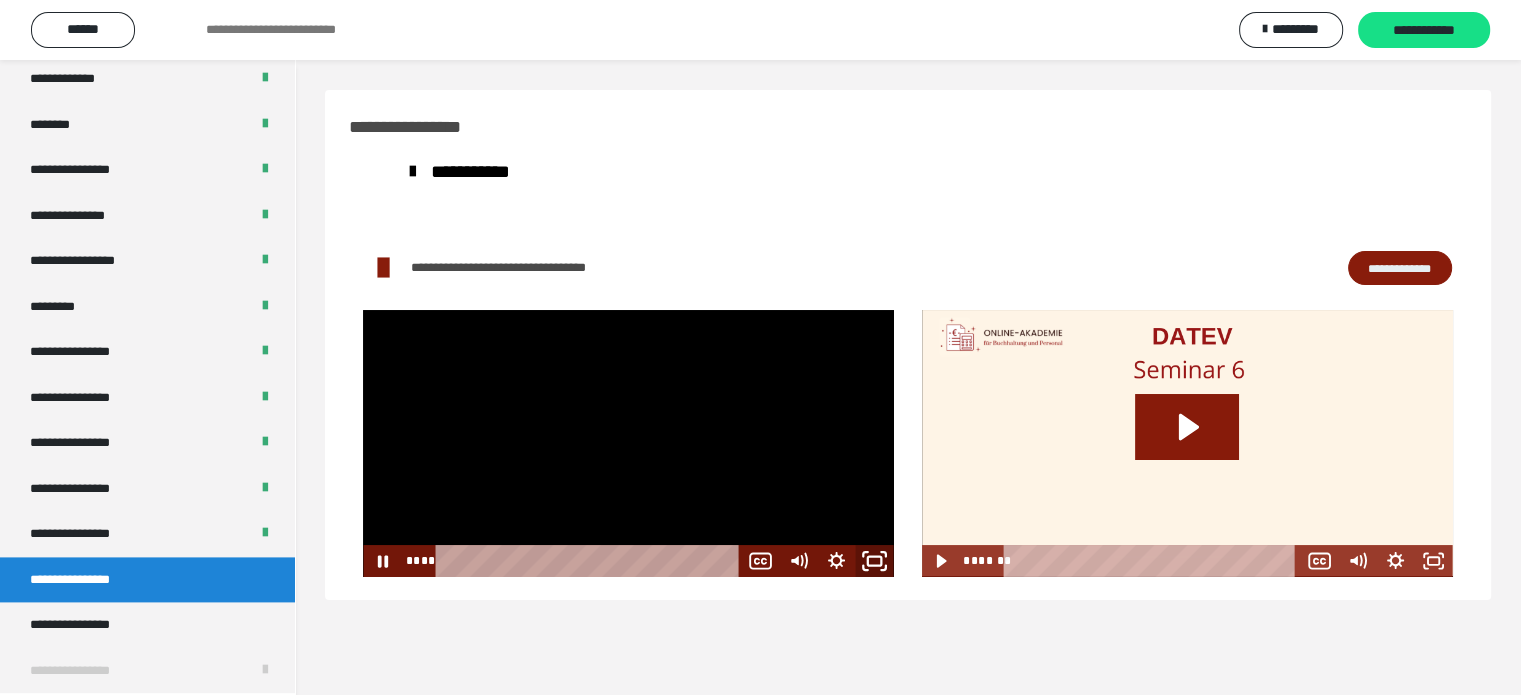 click 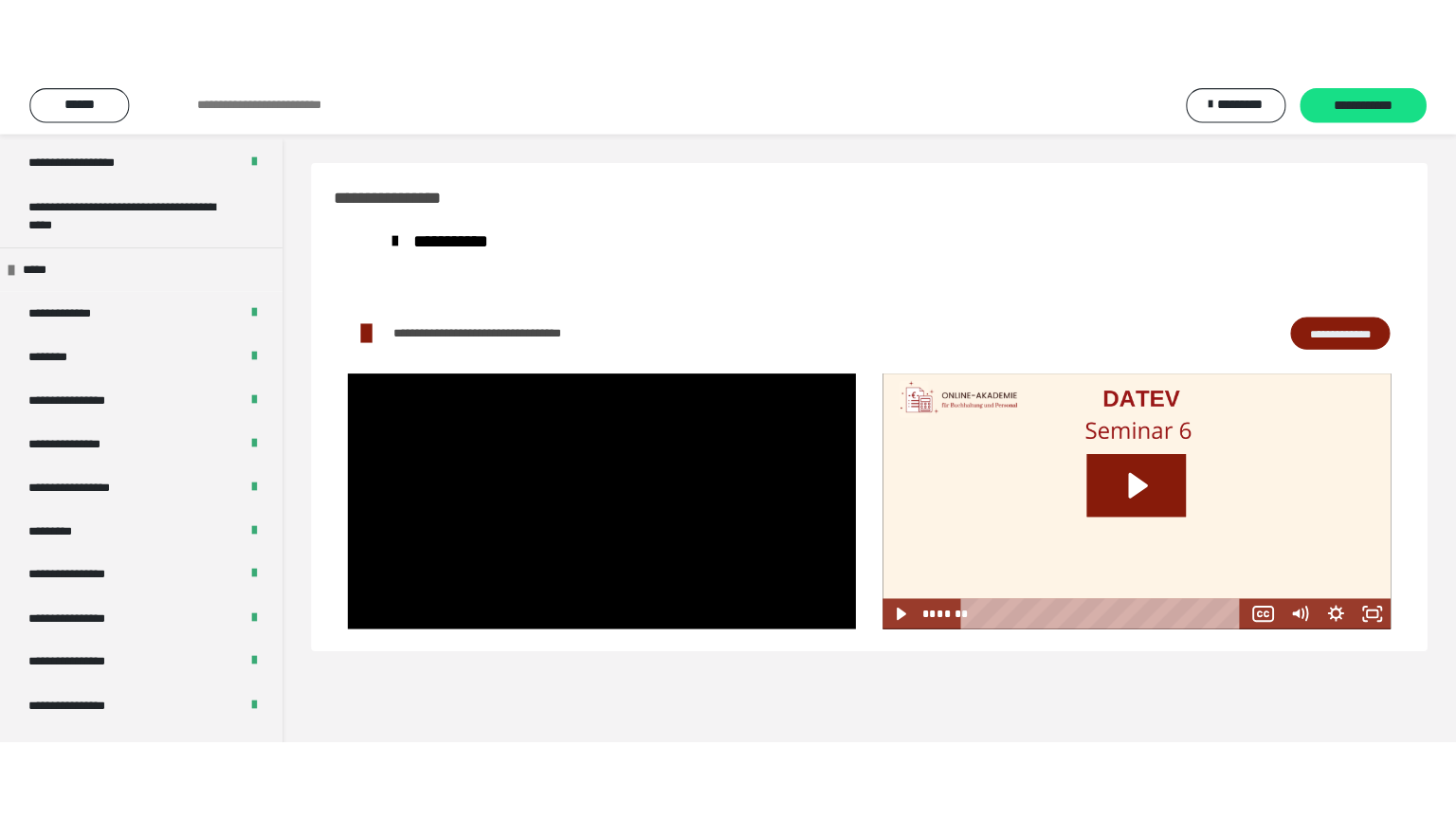 scroll, scrollTop: 2423, scrollLeft: 0, axis: vertical 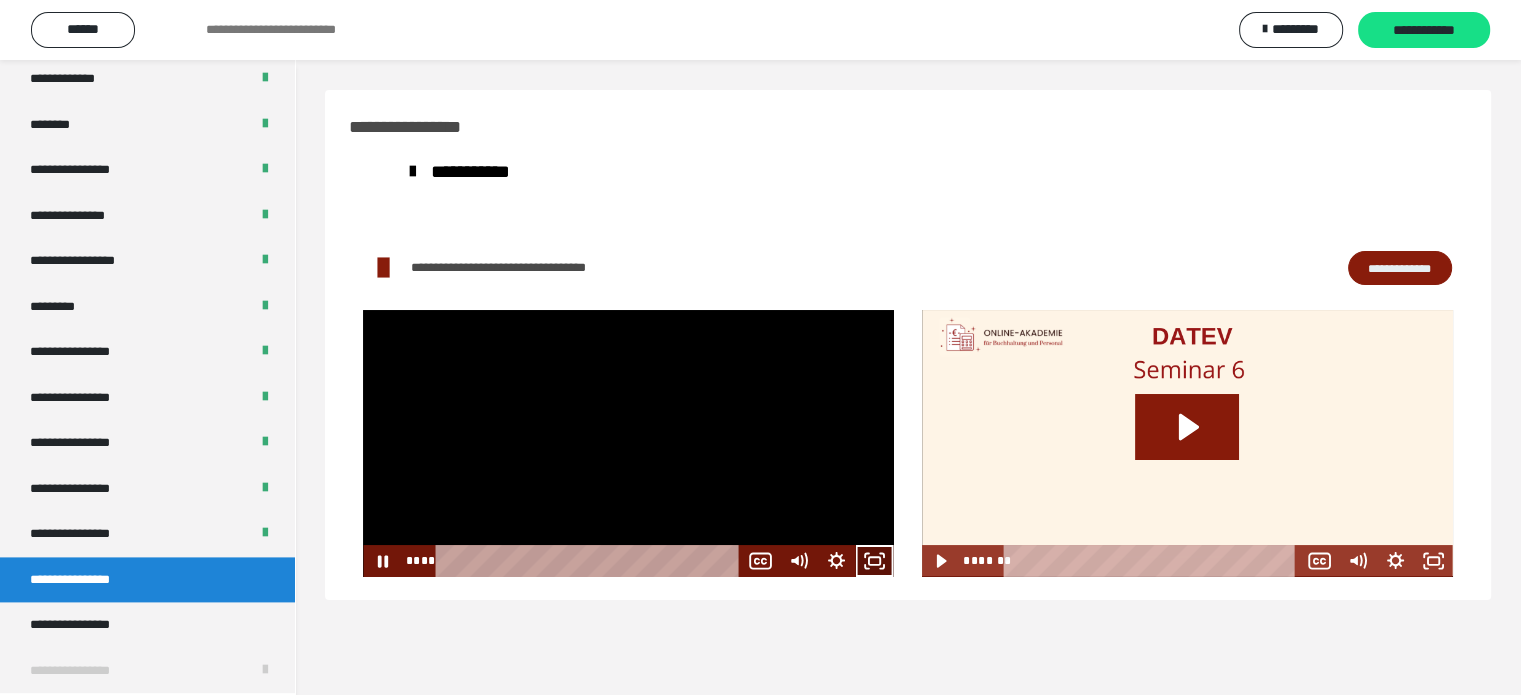 click 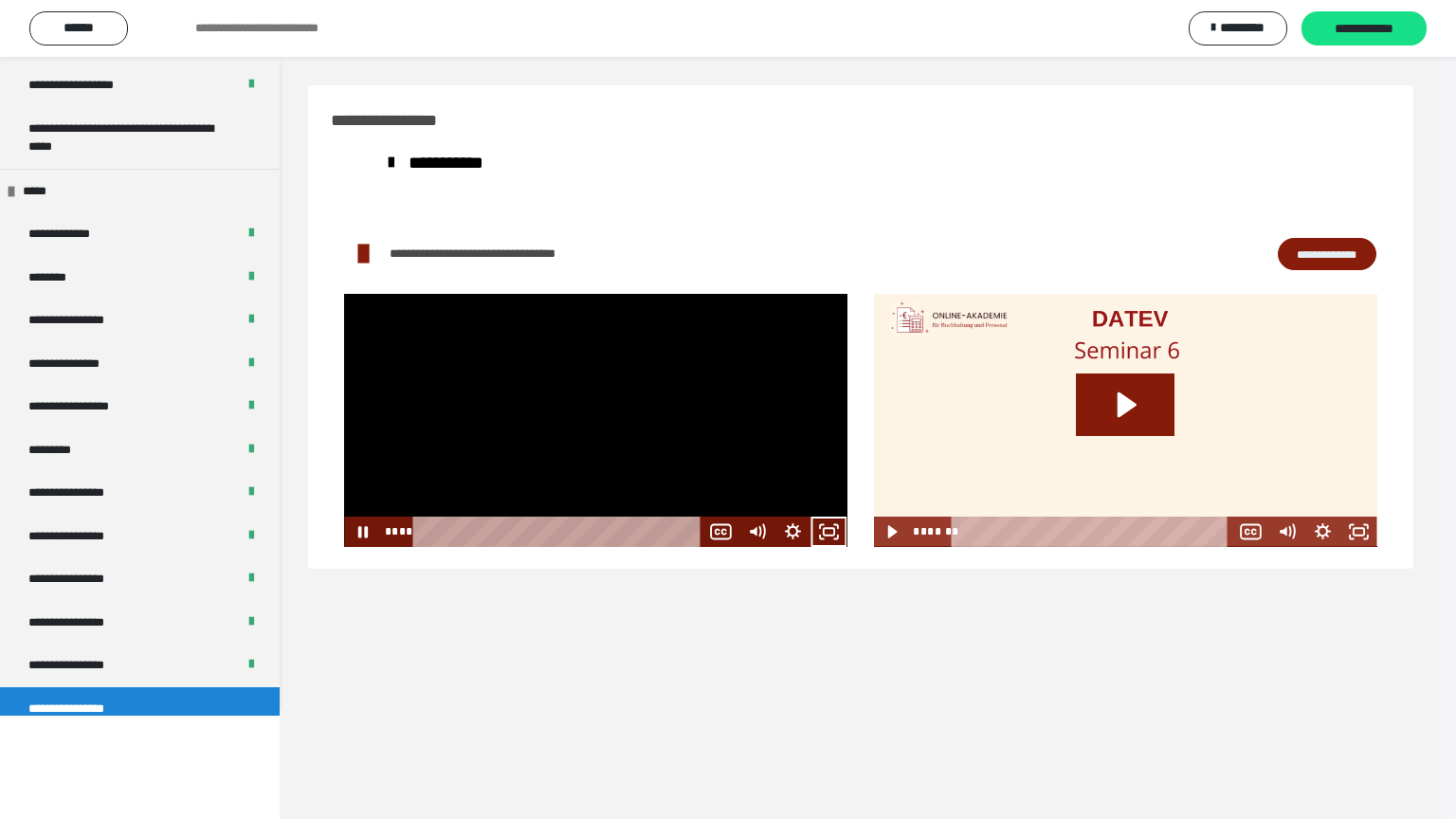 scroll, scrollTop: 2423, scrollLeft: 0, axis: vertical 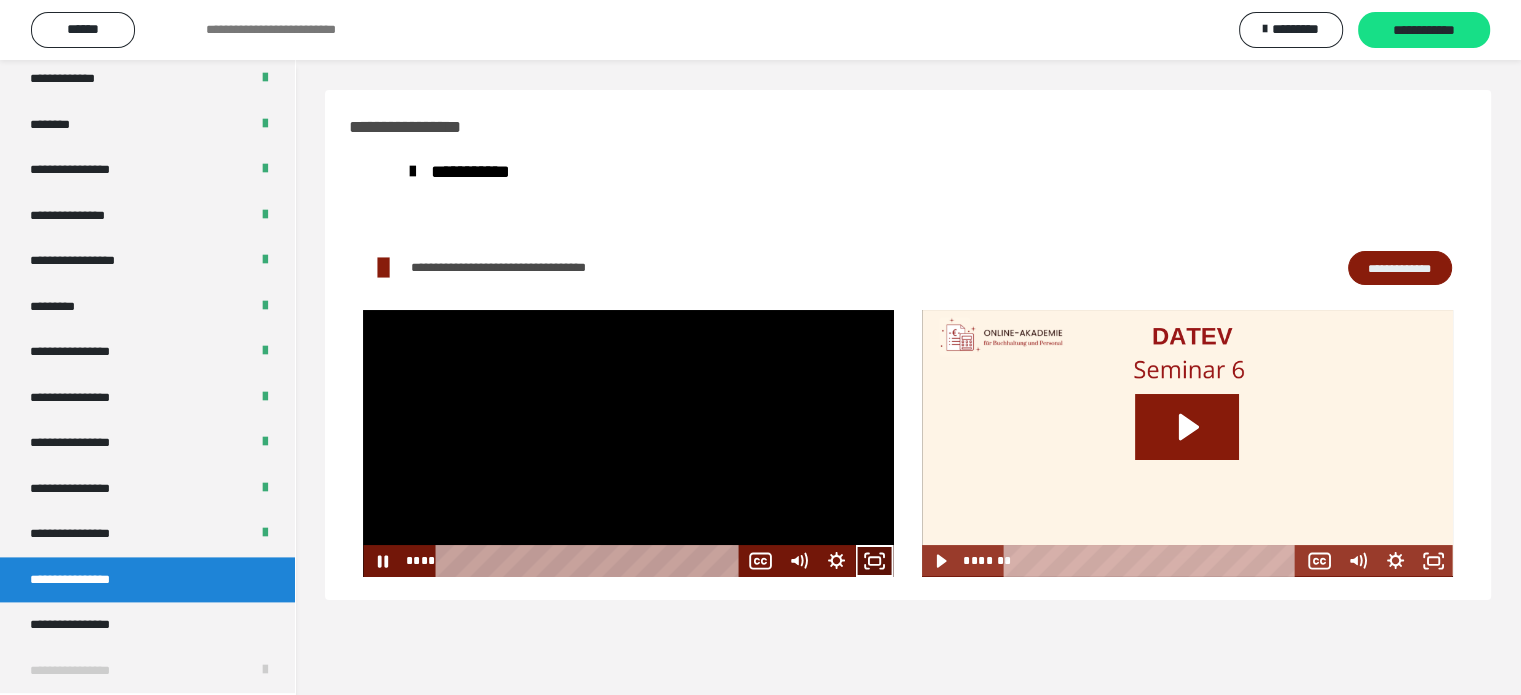 click 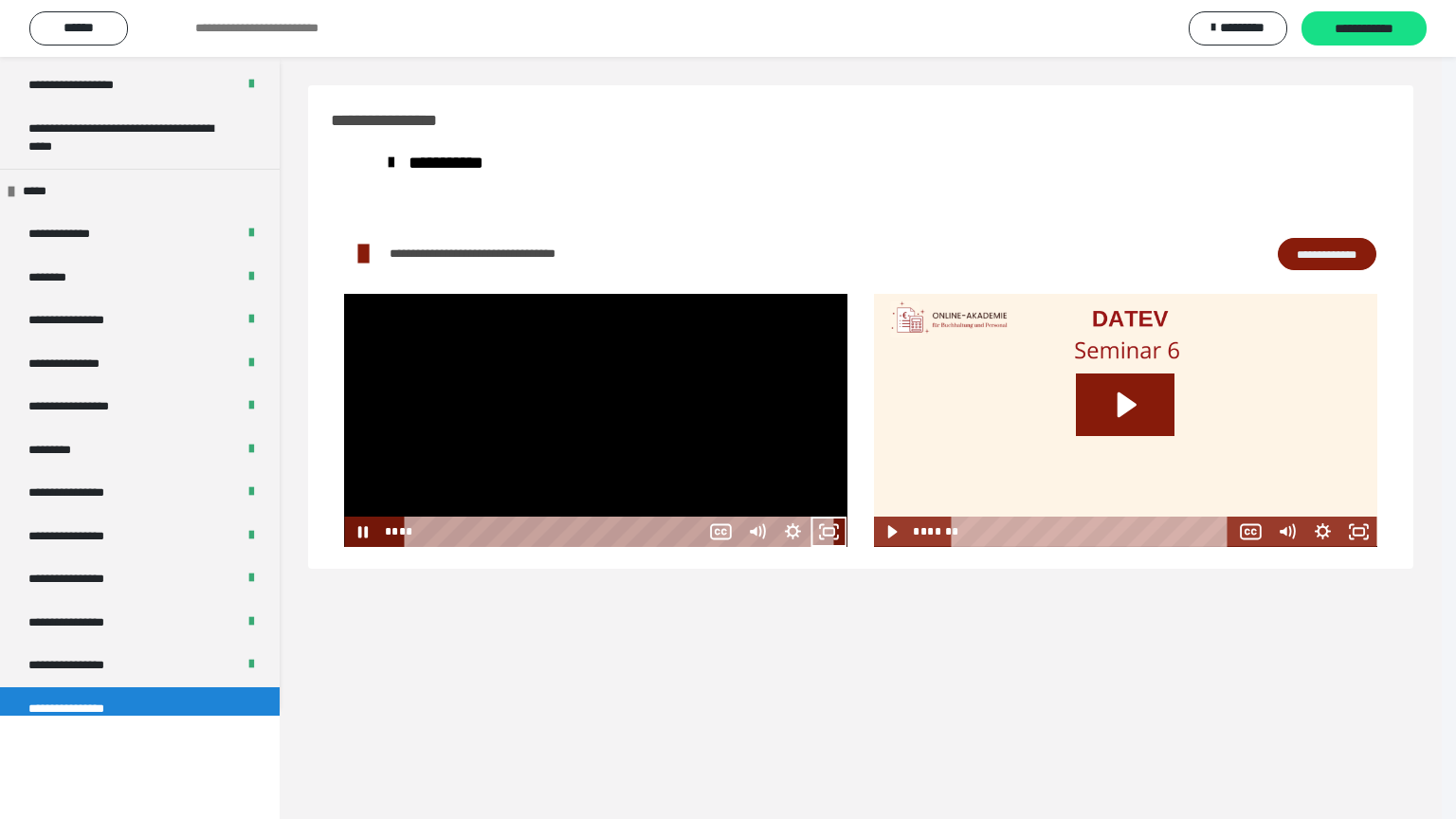 scroll, scrollTop: 2423, scrollLeft: 0, axis: vertical 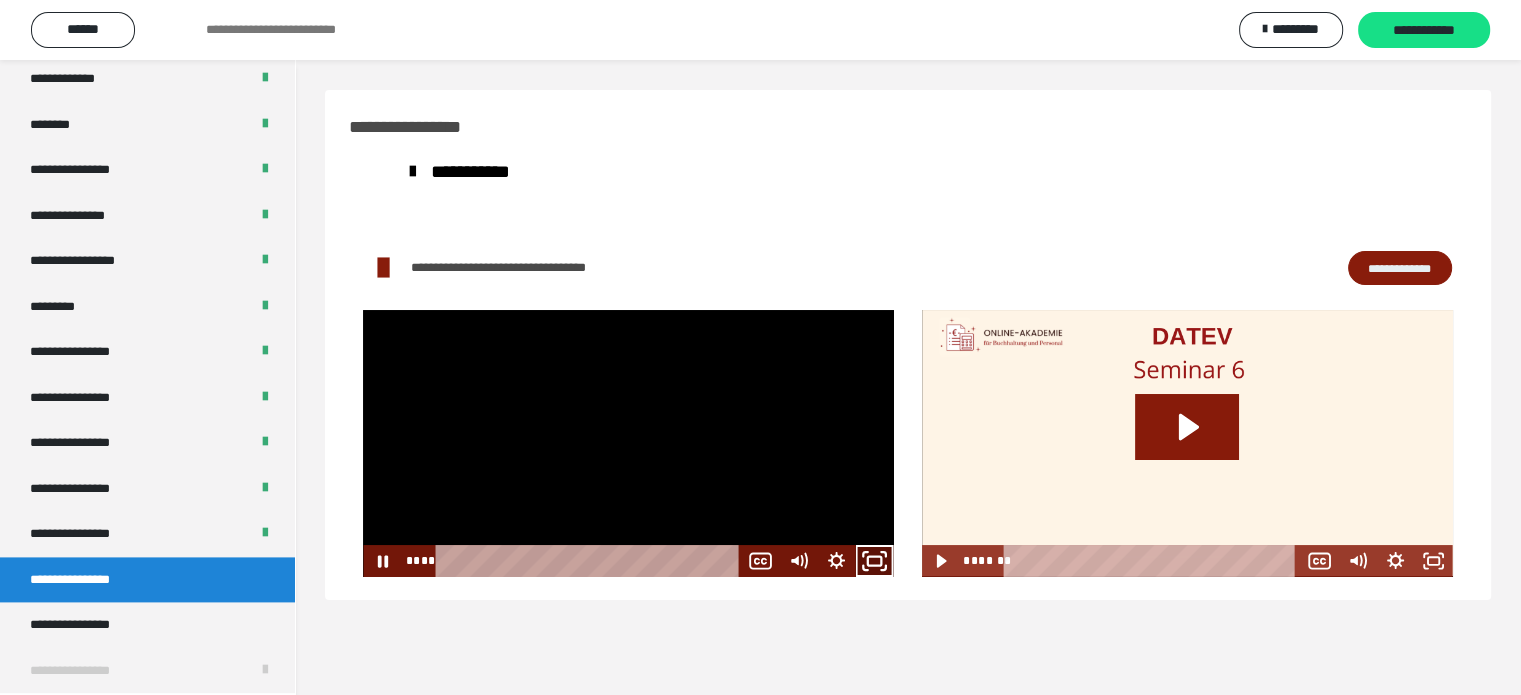 click 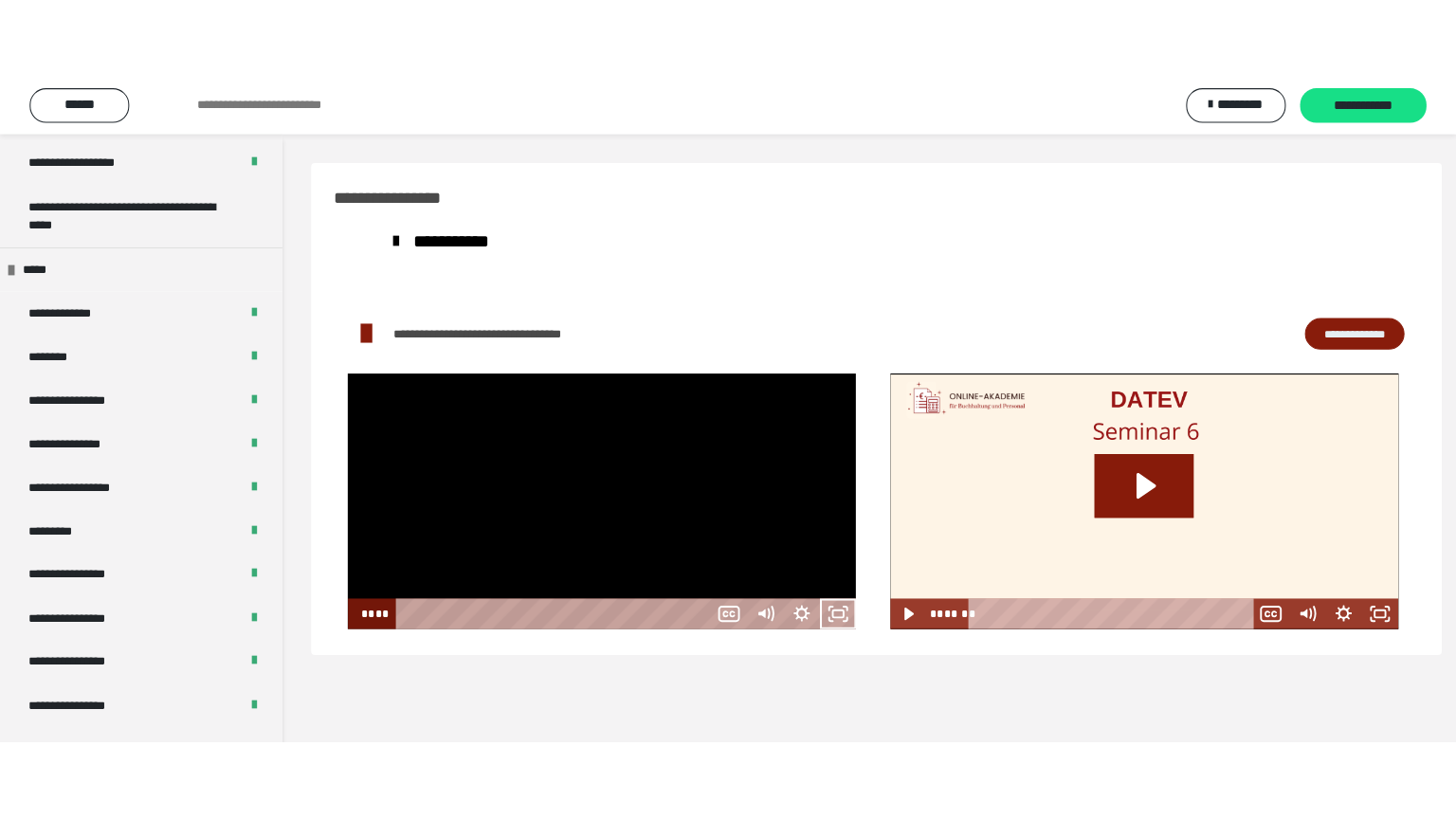 scroll, scrollTop: 2423, scrollLeft: 0, axis: vertical 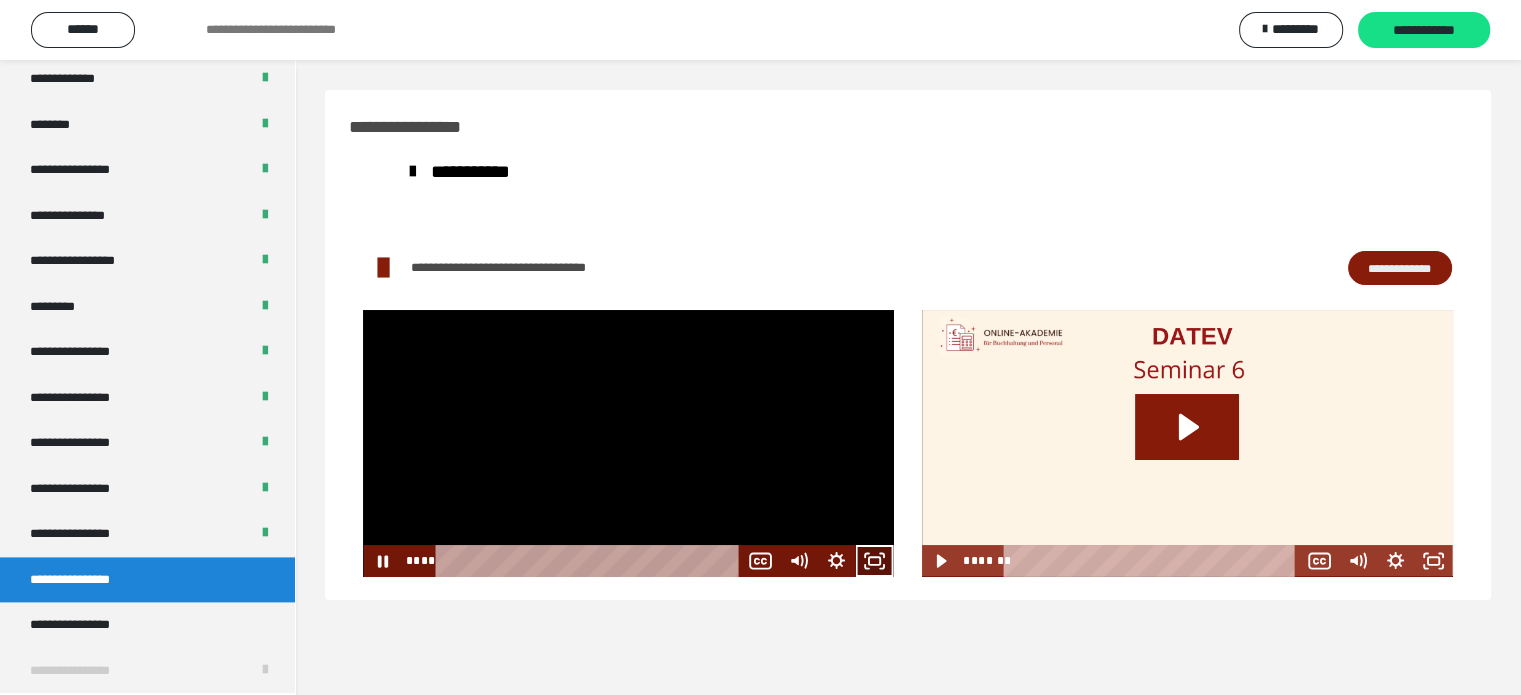 click 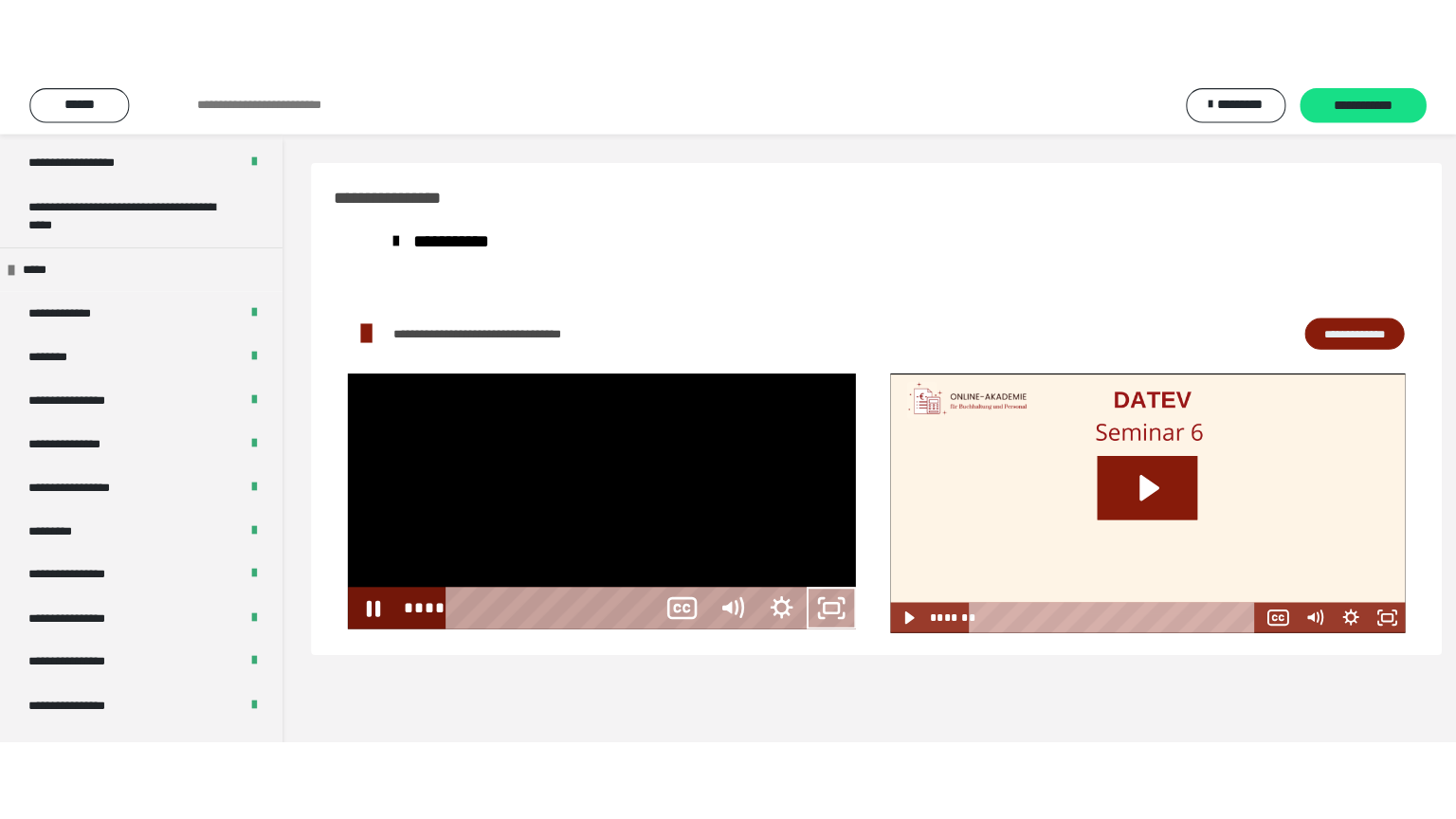 scroll, scrollTop: 2423, scrollLeft: 0, axis: vertical 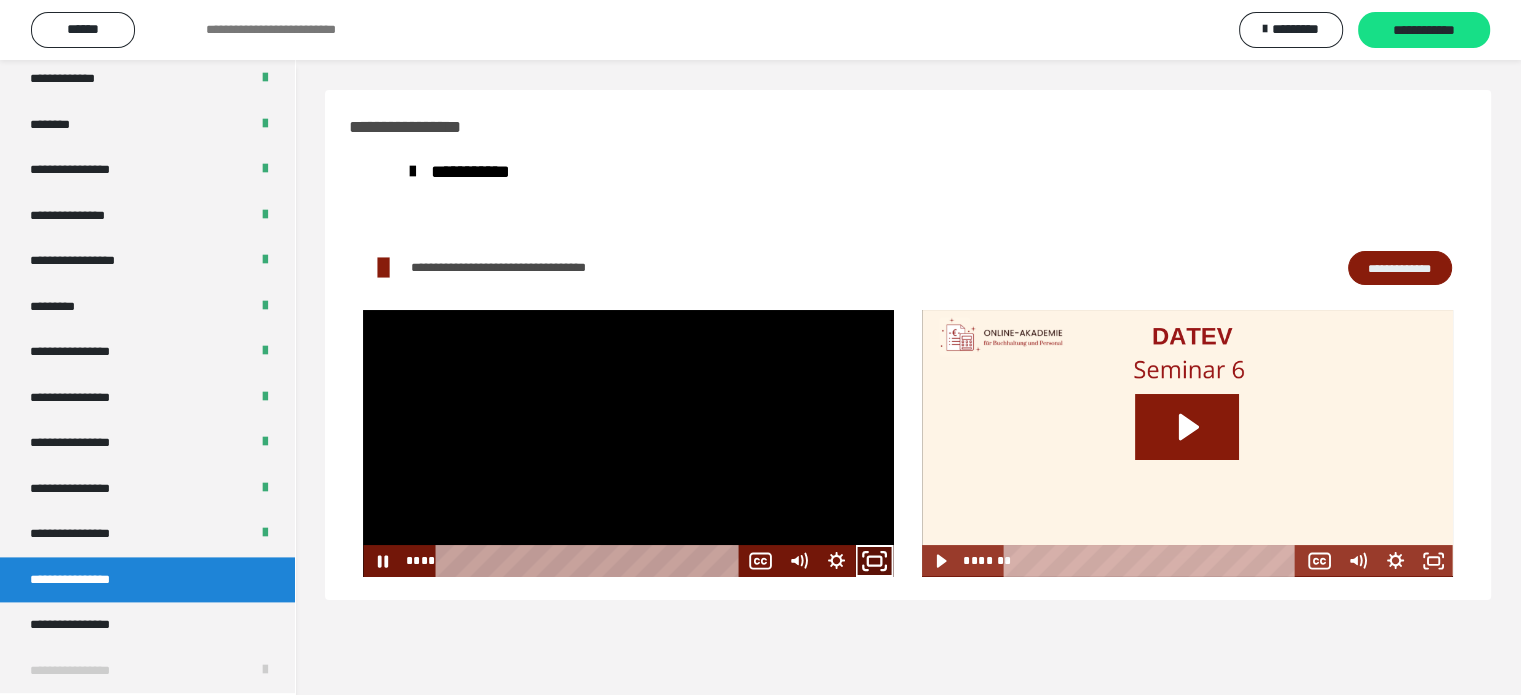 click 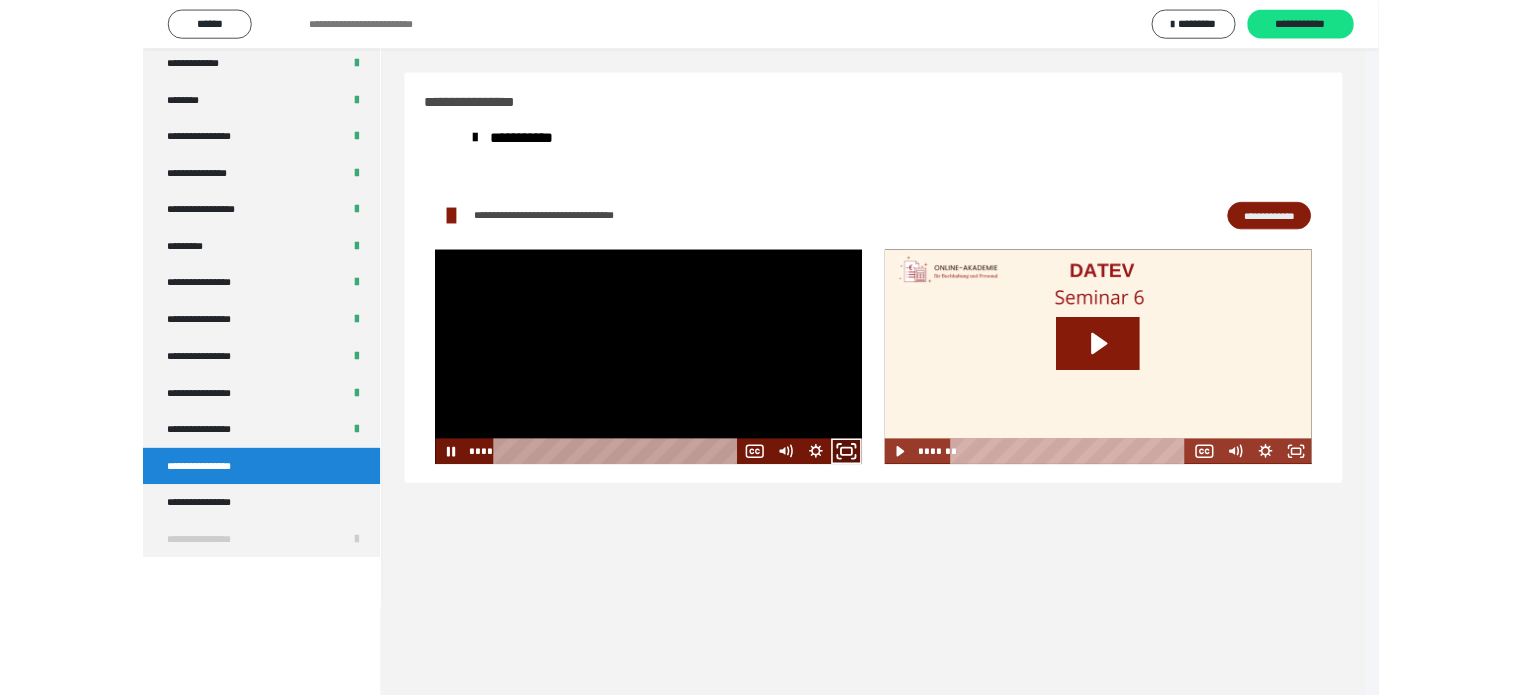 scroll, scrollTop: 2388, scrollLeft: 0, axis: vertical 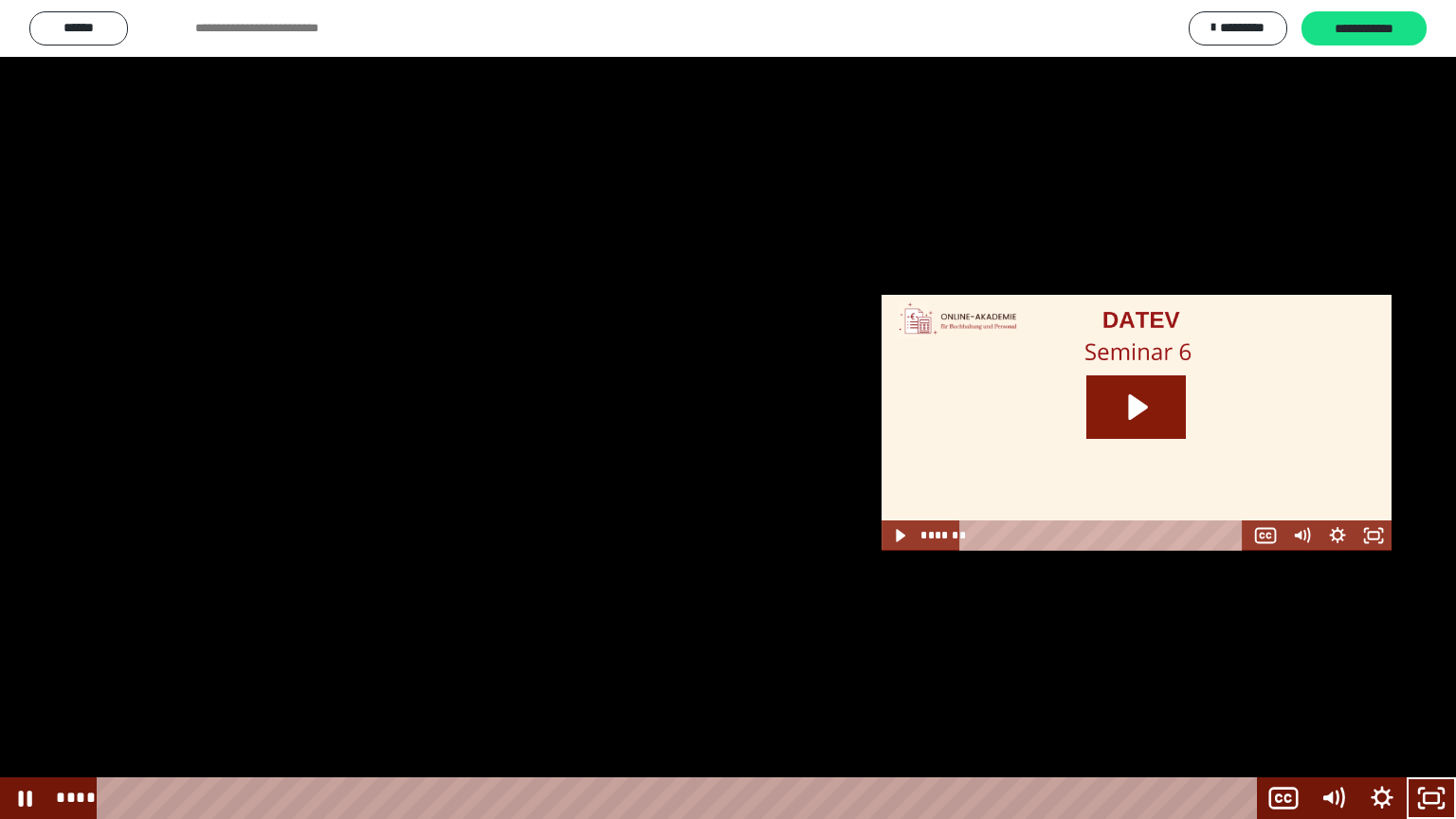 click at bounding box center [728, 410] 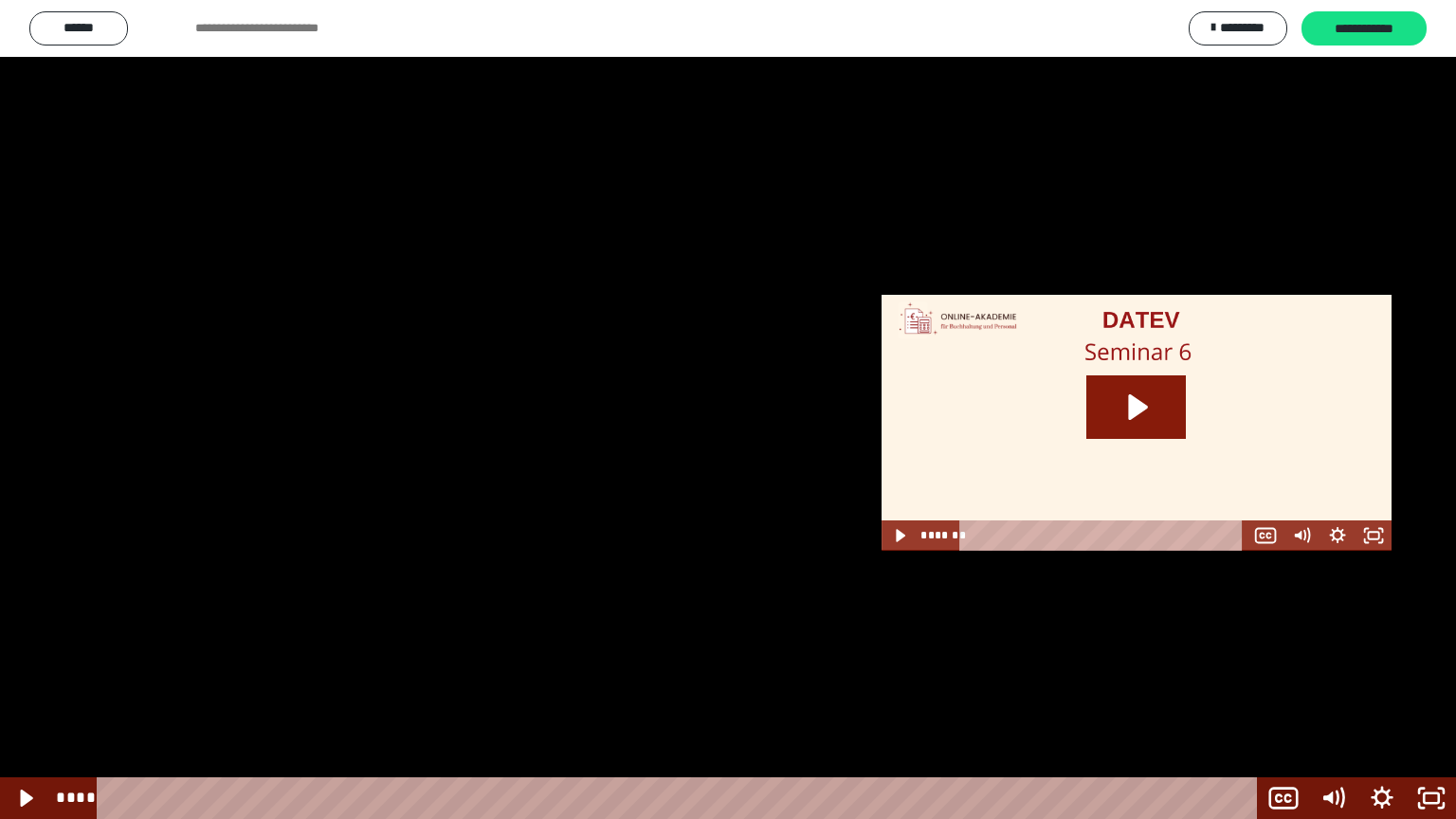 click at bounding box center (728, 410) 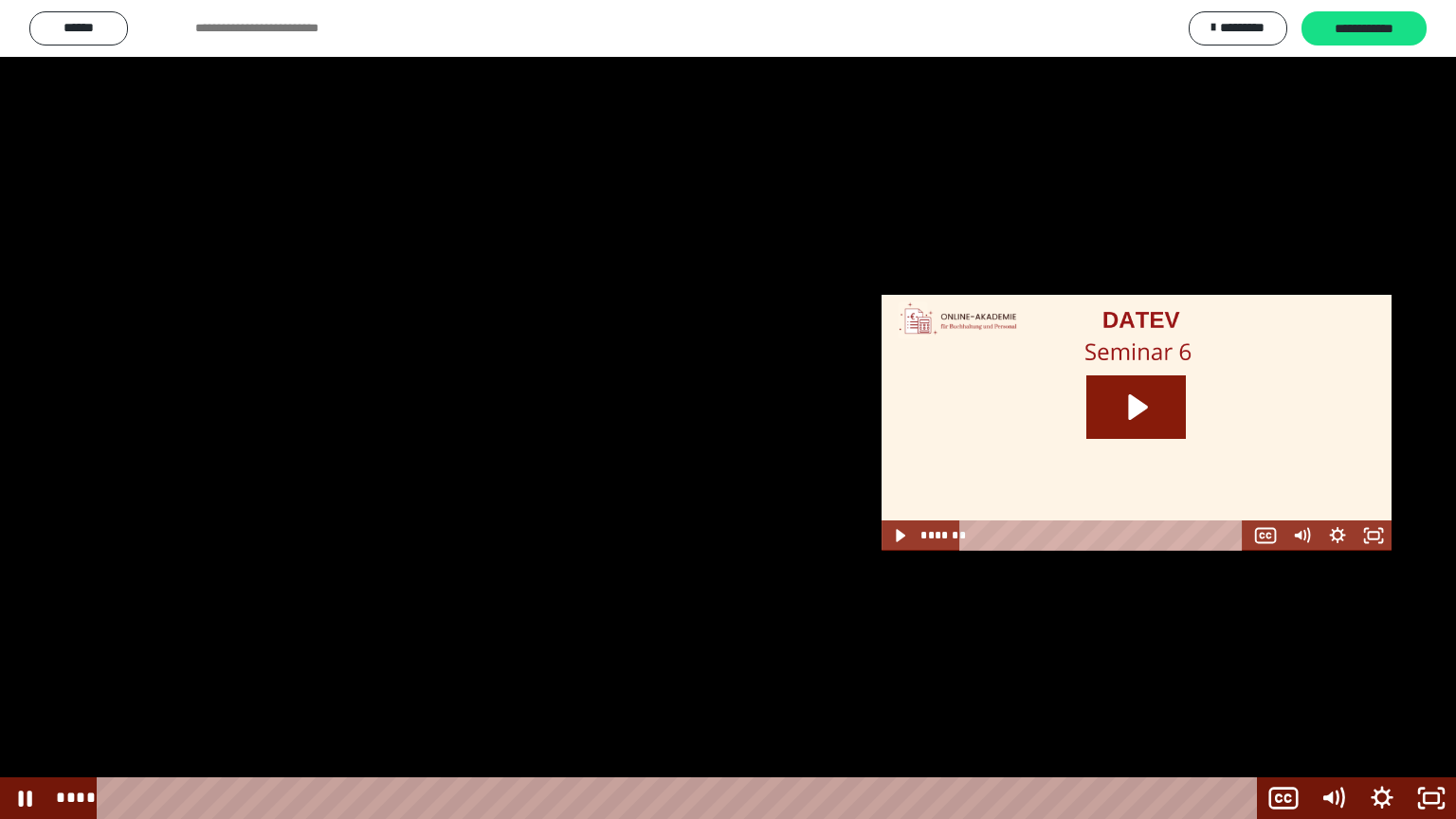 click at bounding box center [728, 410] 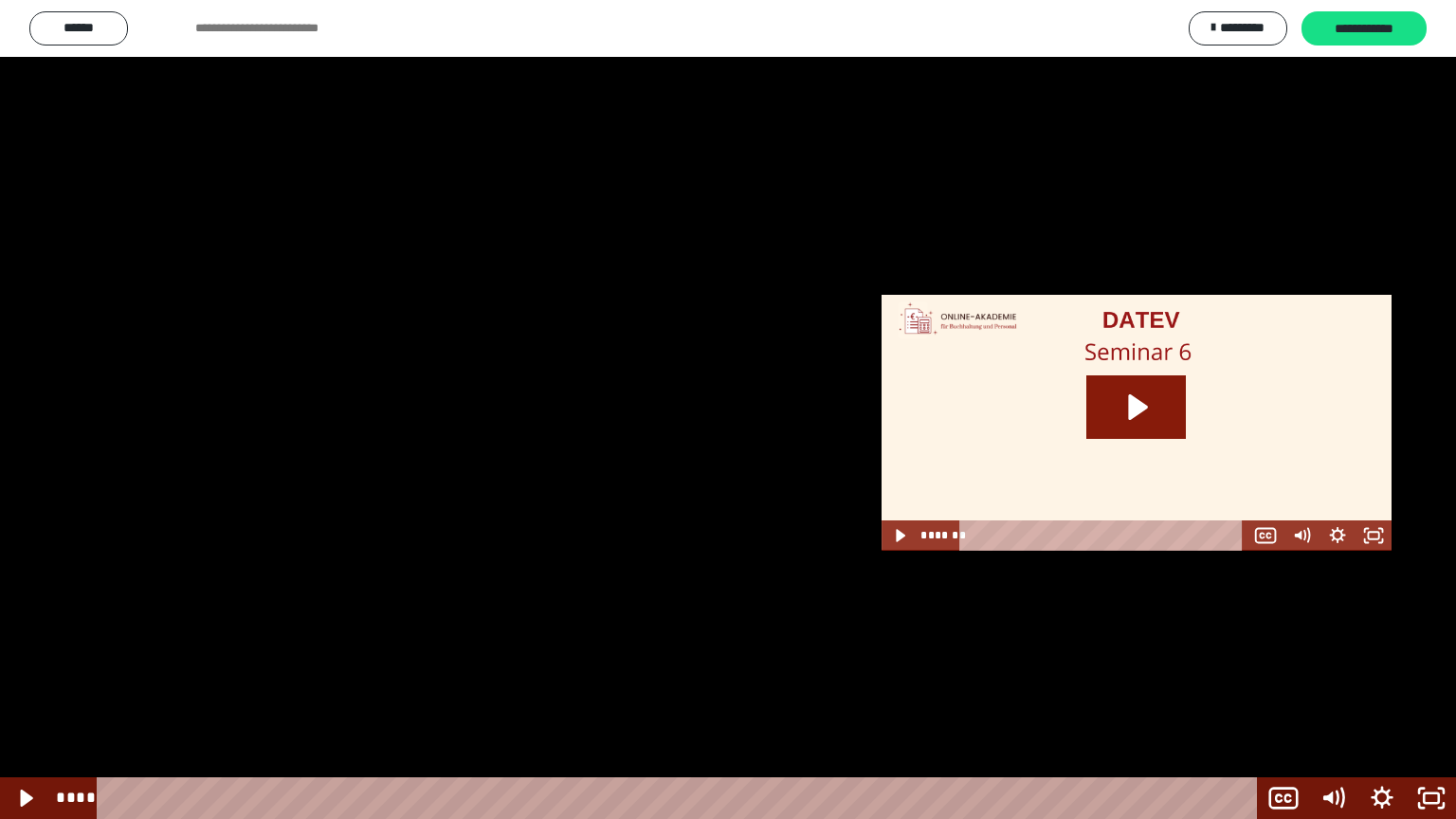 click at bounding box center (728, 410) 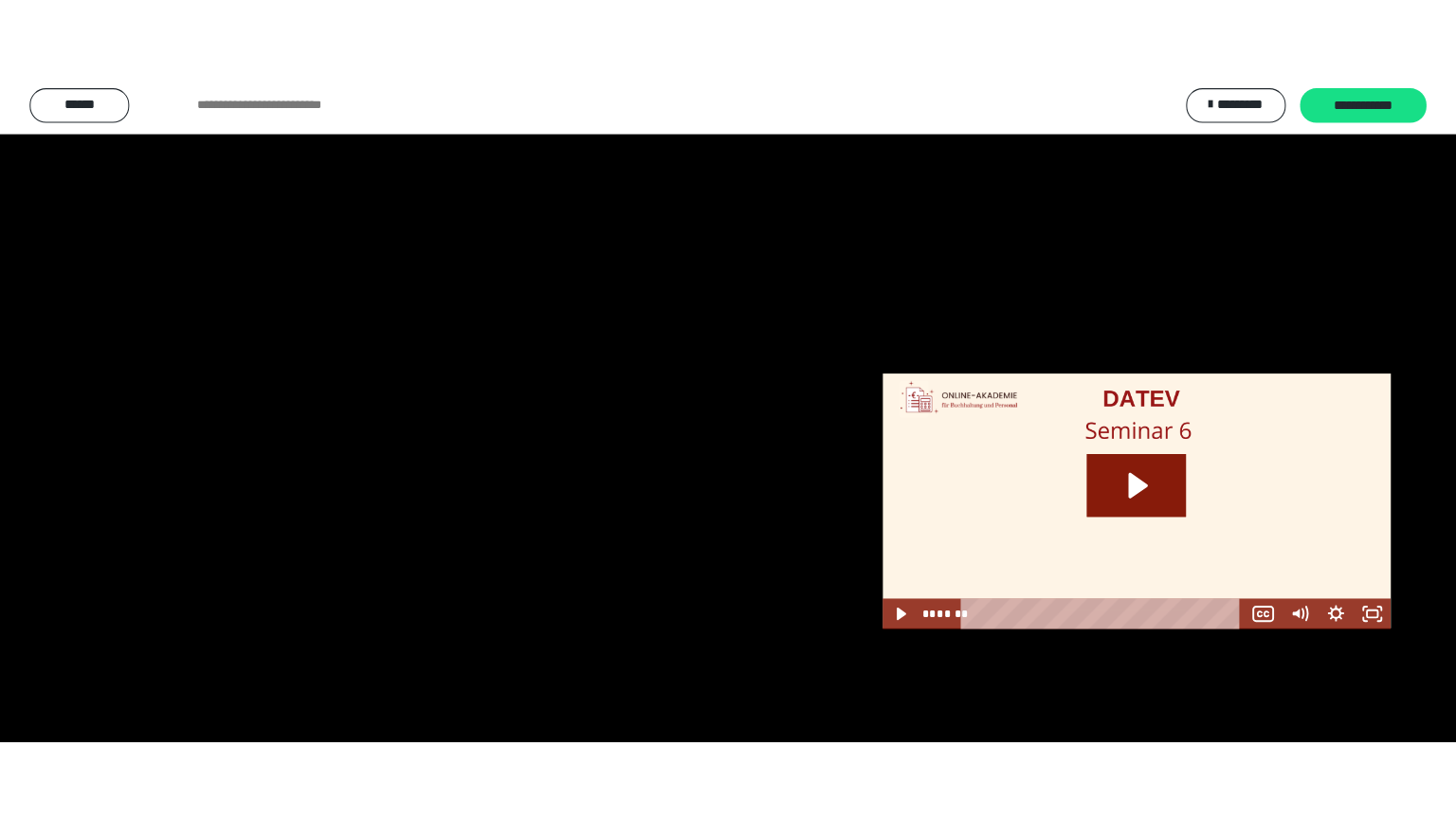 scroll, scrollTop: 2423, scrollLeft: 0, axis: vertical 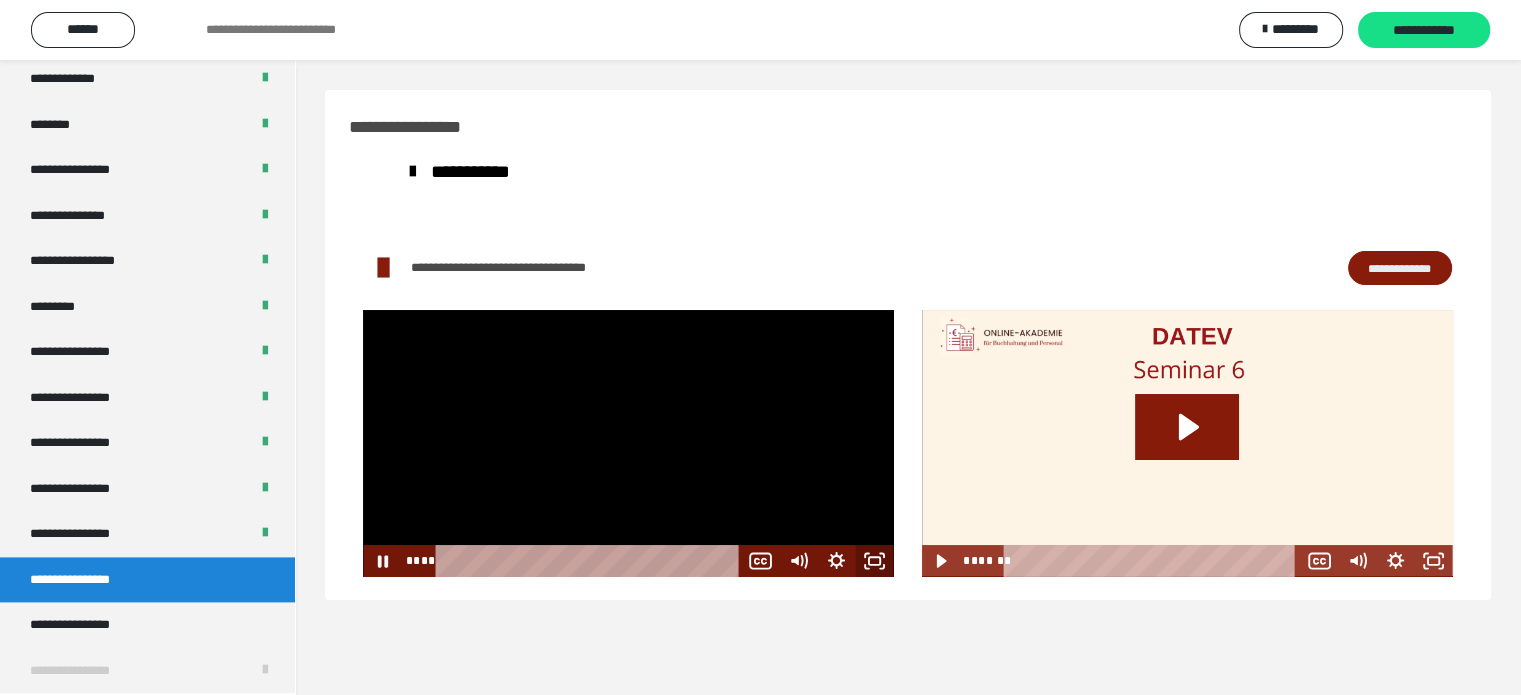 click 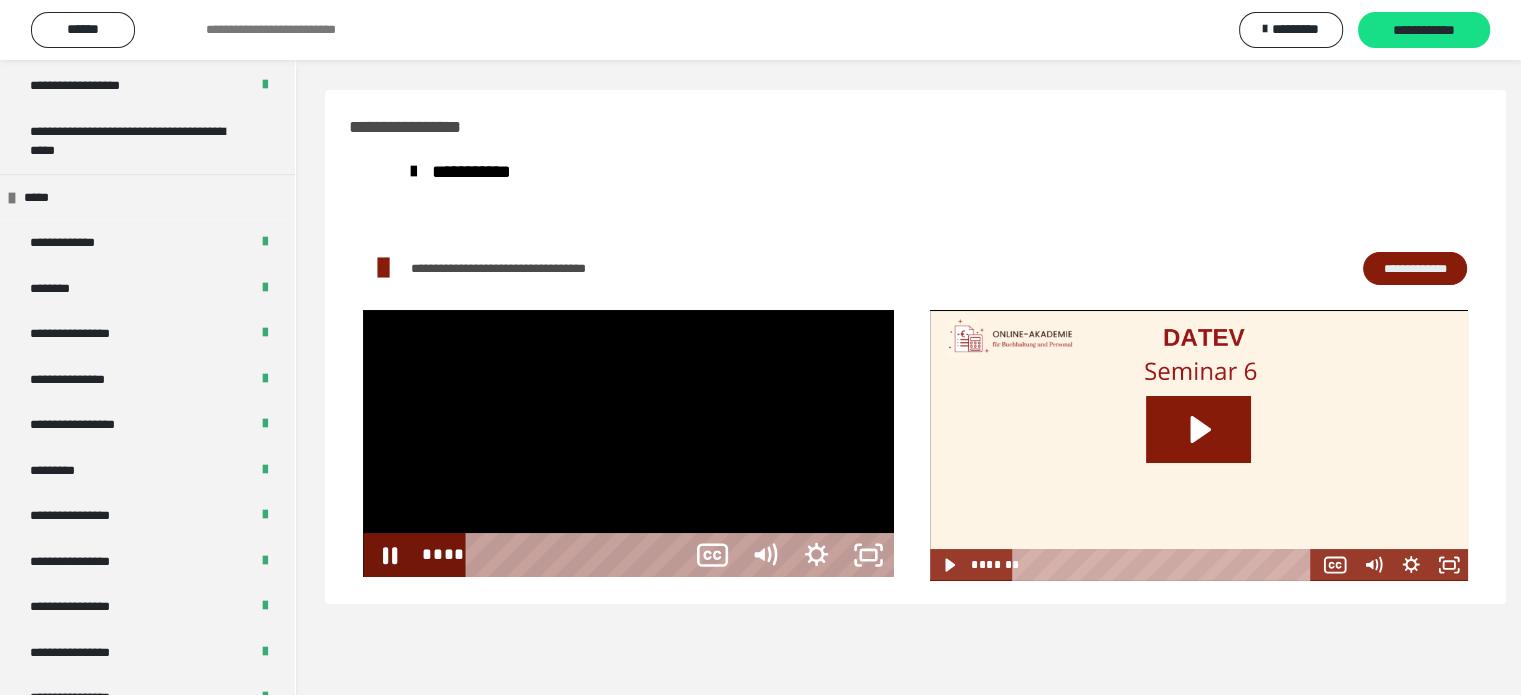 scroll, scrollTop: 2388, scrollLeft: 0, axis: vertical 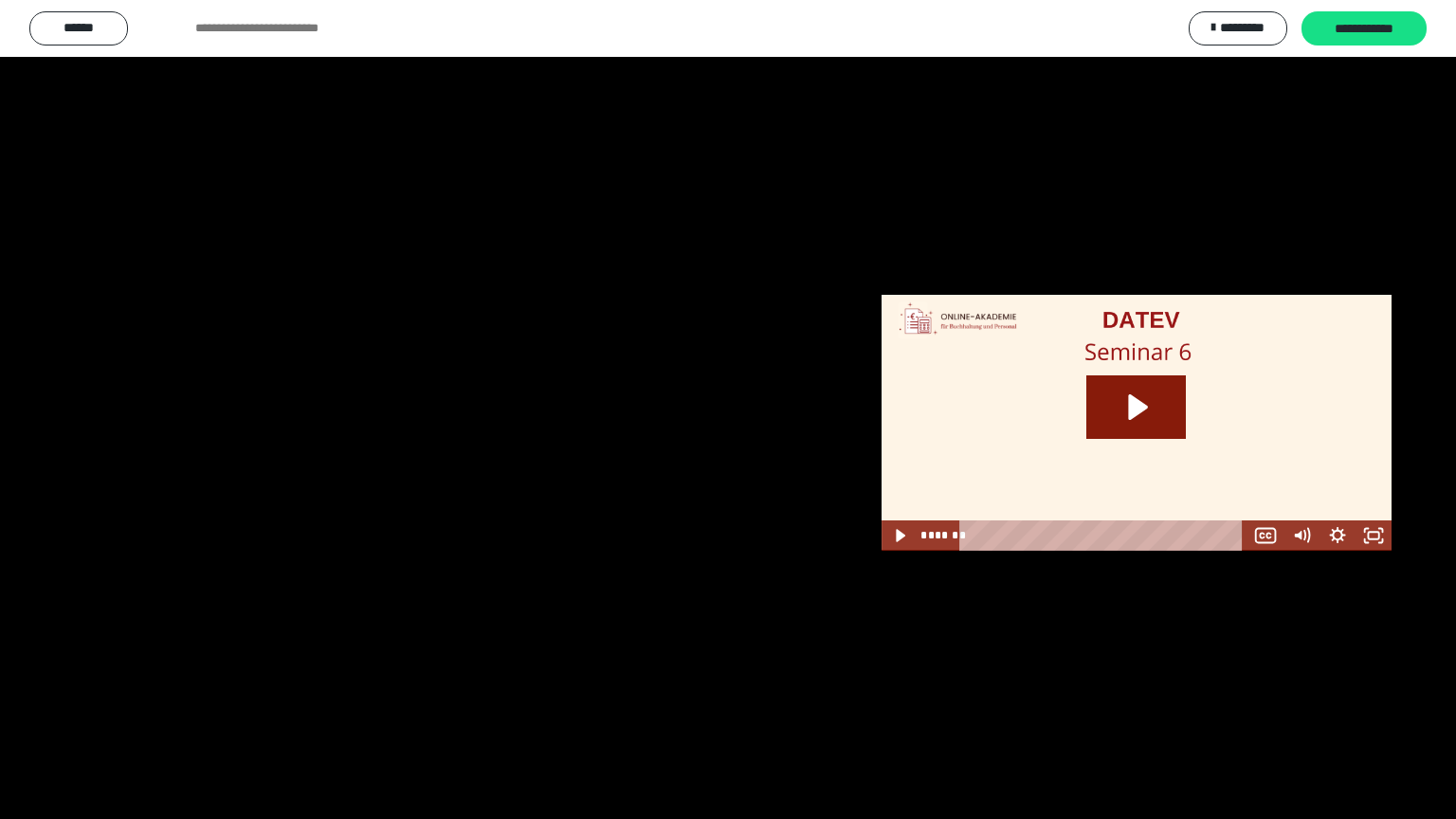 click at bounding box center (728, 410) 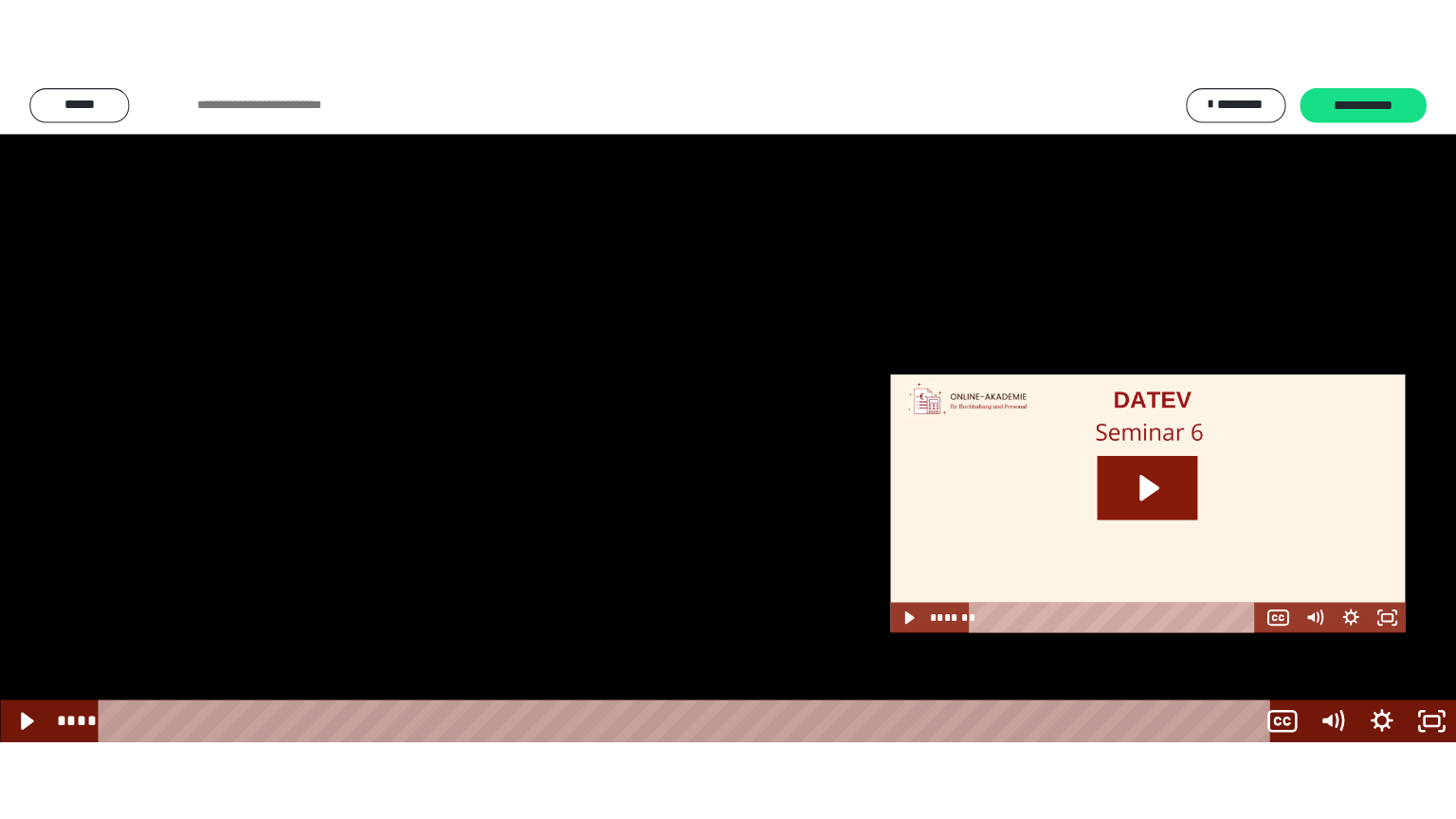 scroll, scrollTop: 2423, scrollLeft: 0, axis: vertical 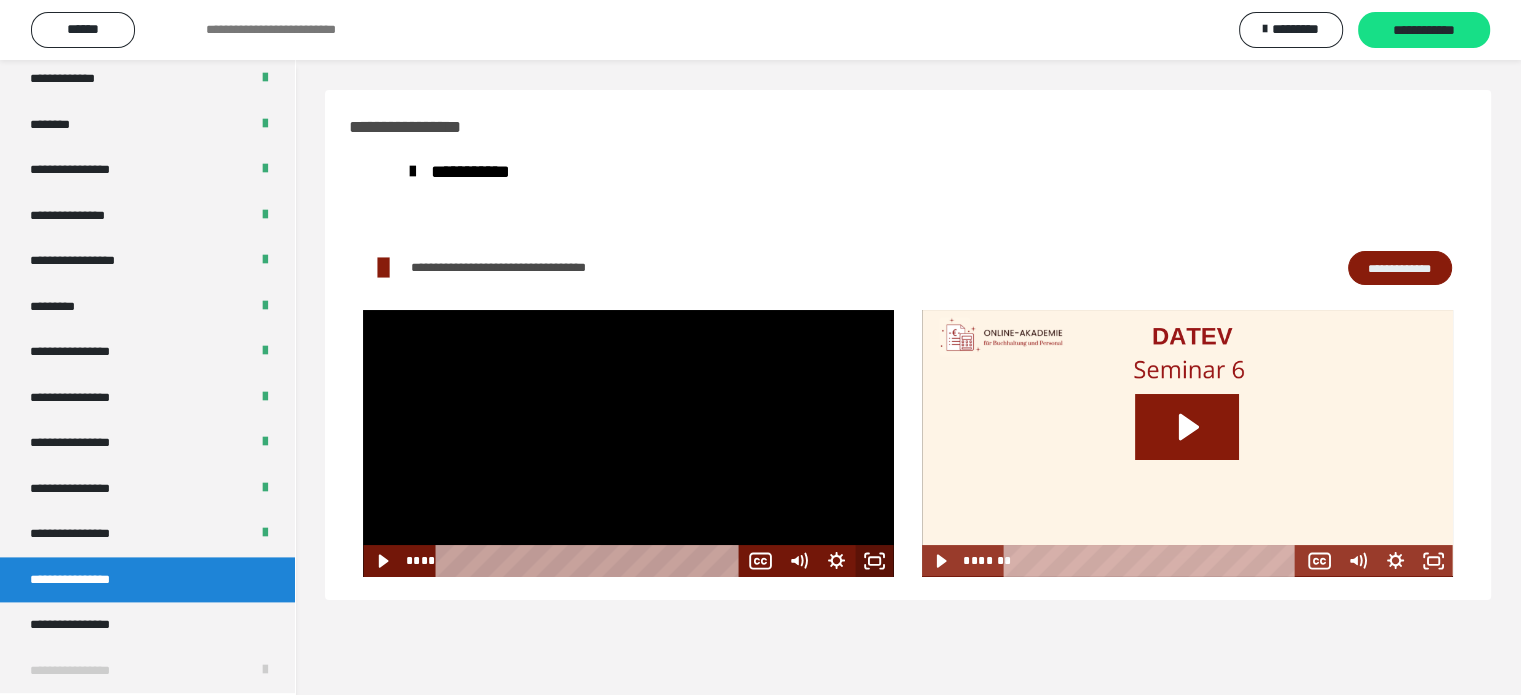 click 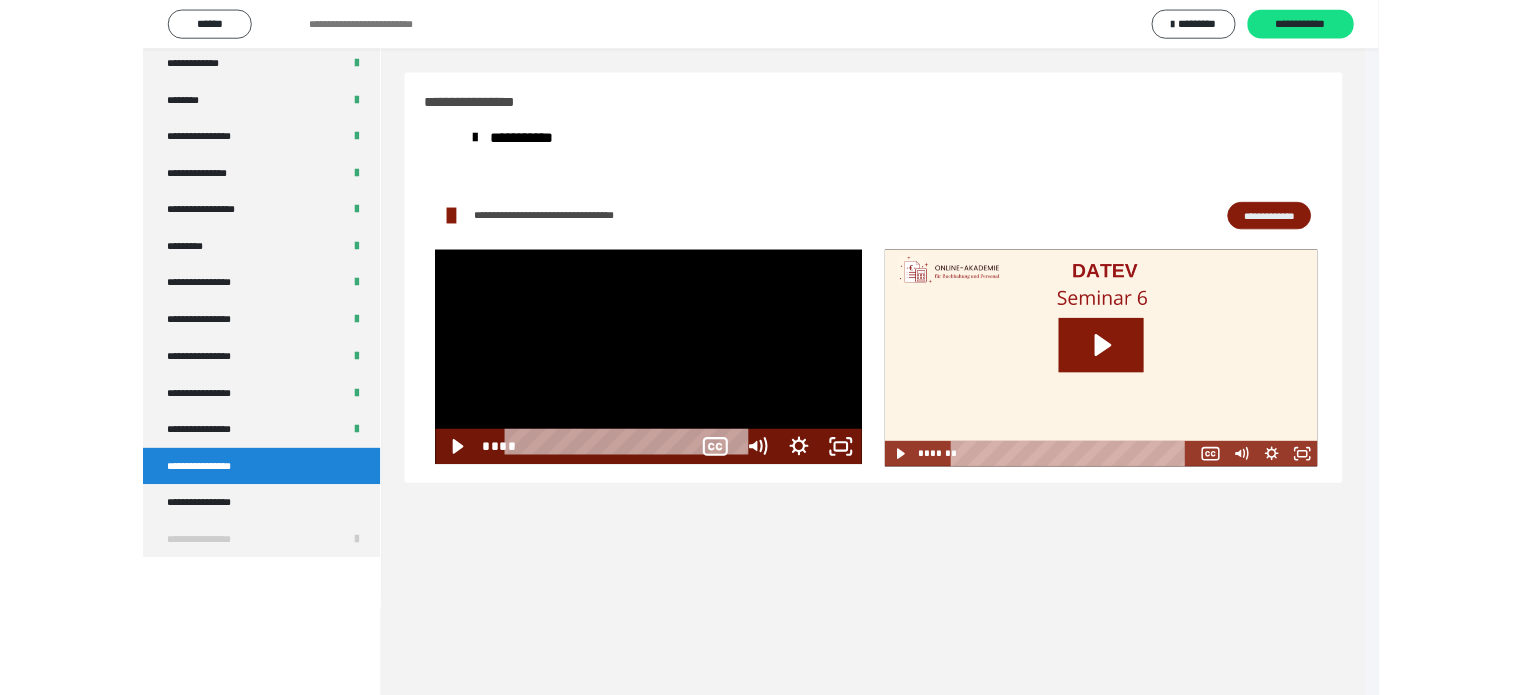 scroll, scrollTop: 2388, scrollLeft: 0, axis: vertical 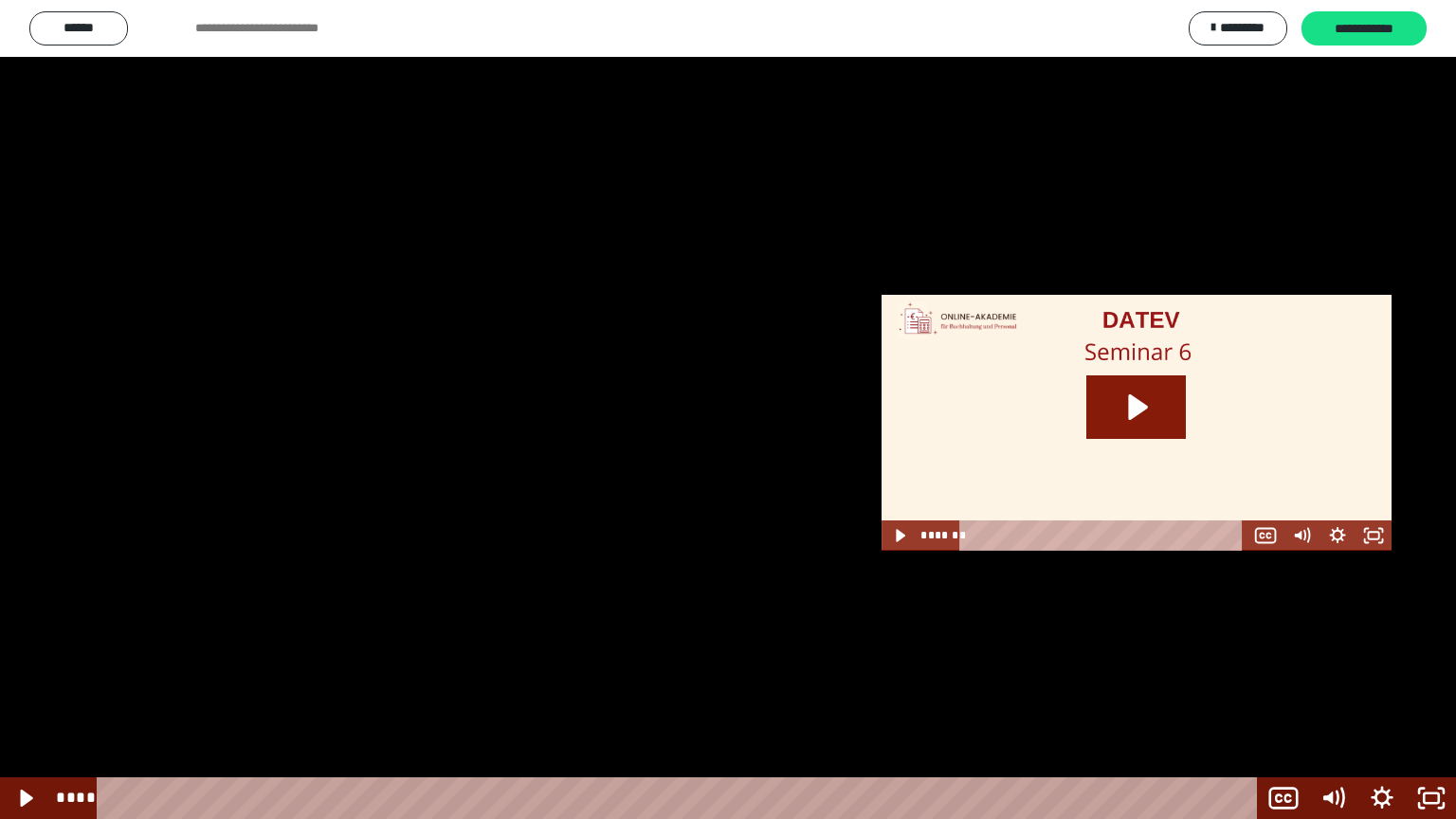 click at bounding box center [728, 410] 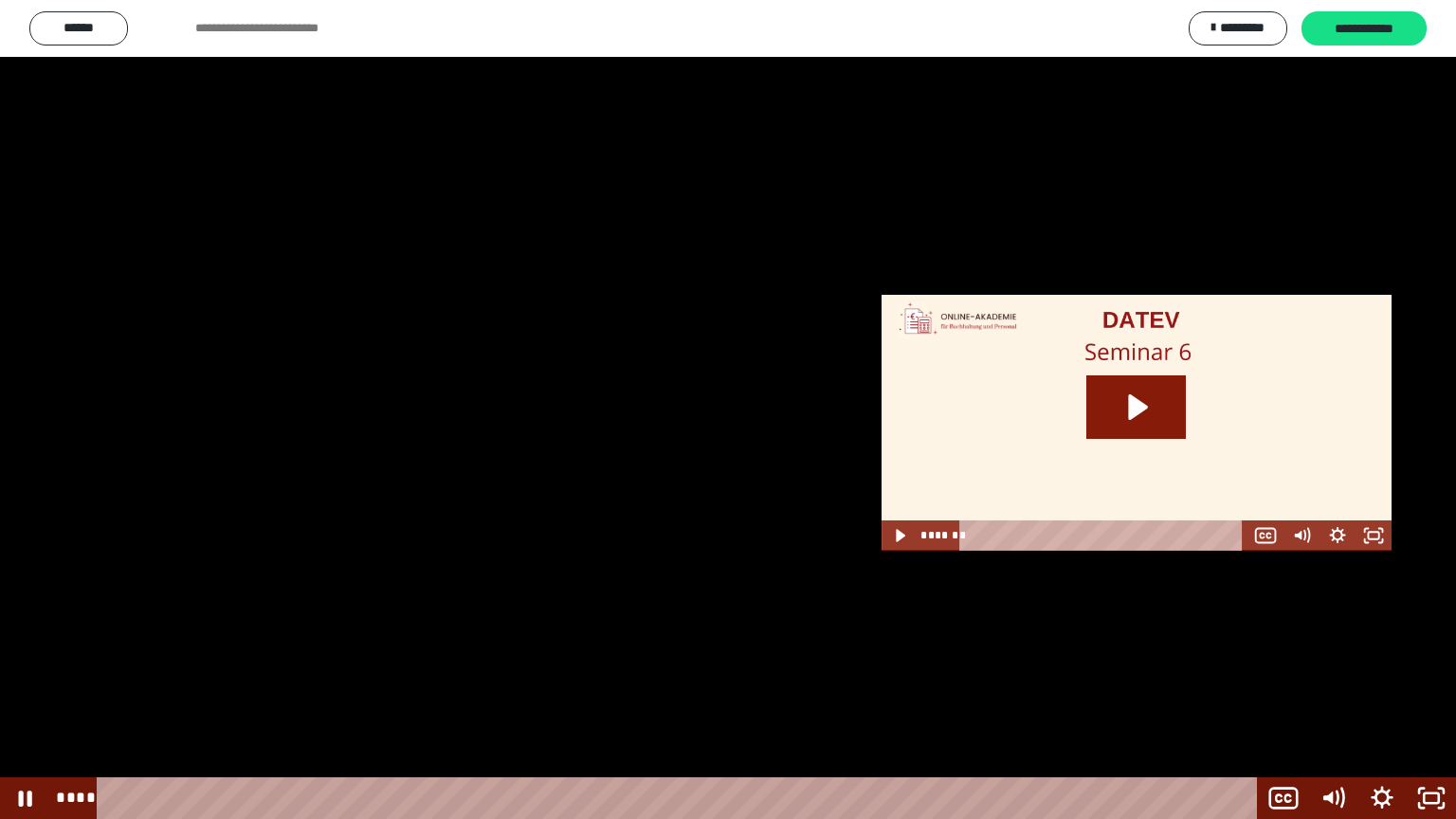 scroll, scrollTop: 2423, scrollLeft: 0, axis: vertical 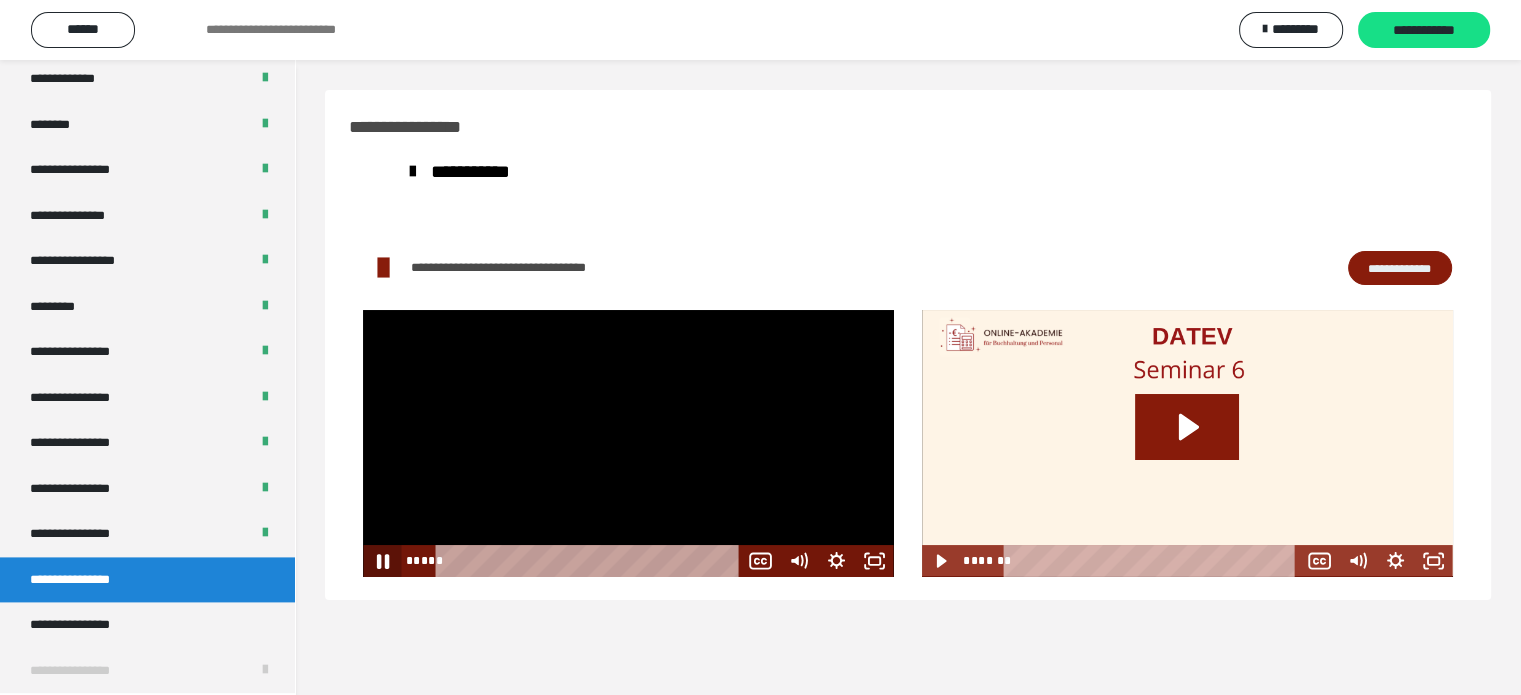 click 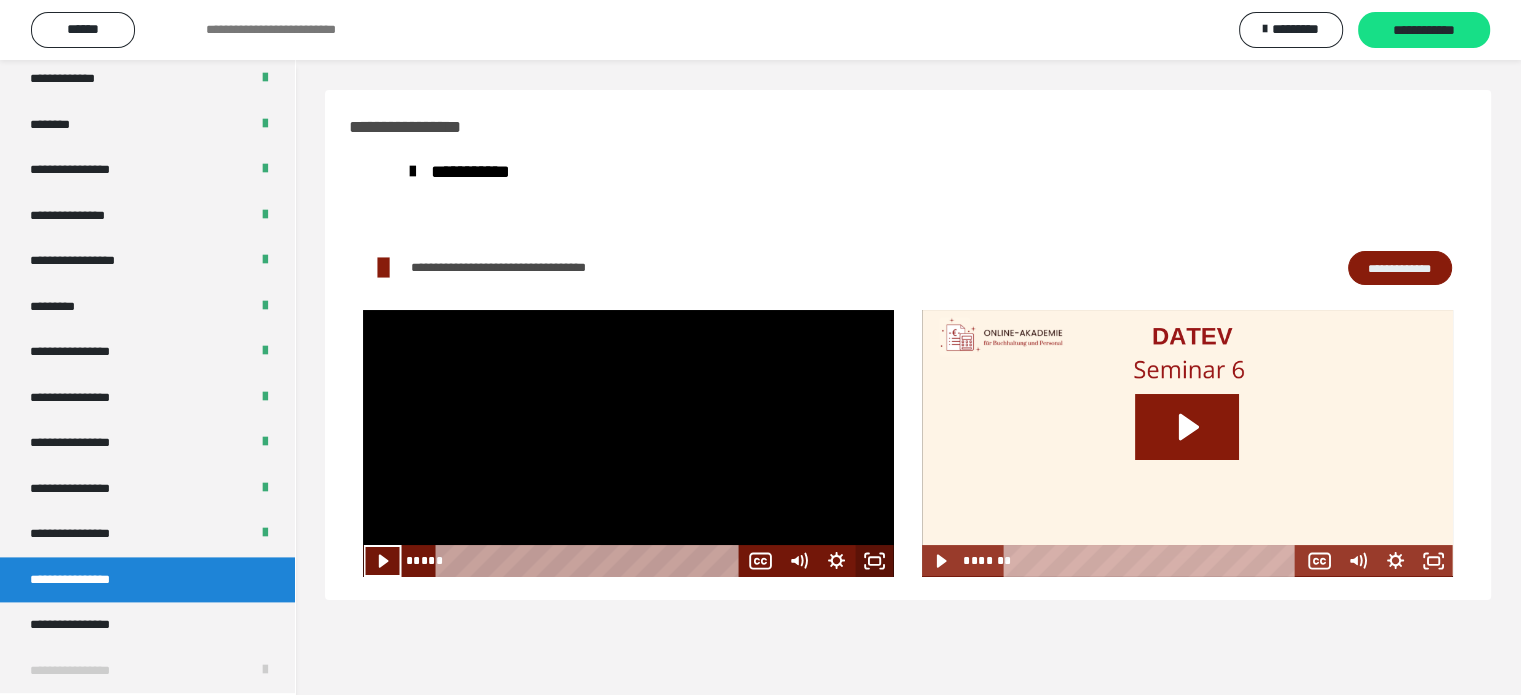 click 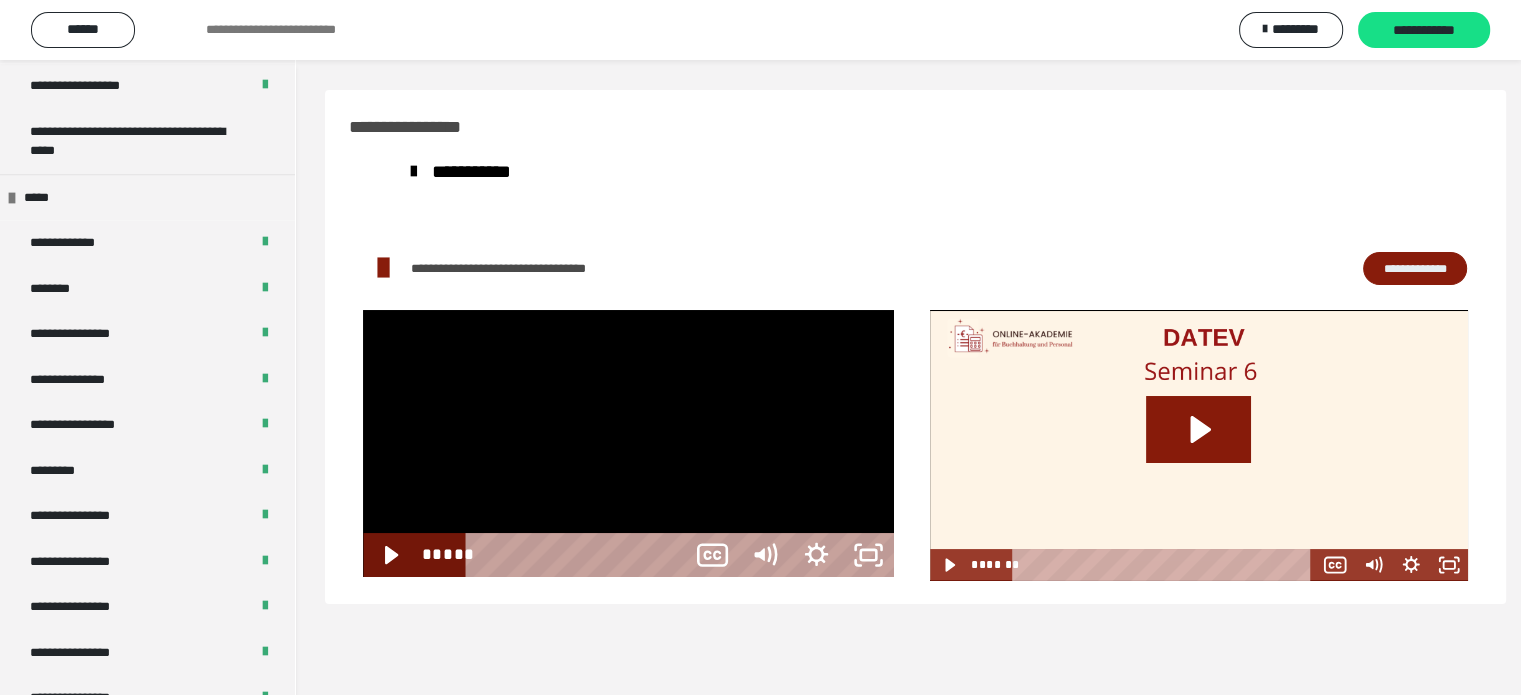 scroll, scrollTop: 2388, scrollLeft: 0, axis: vertical 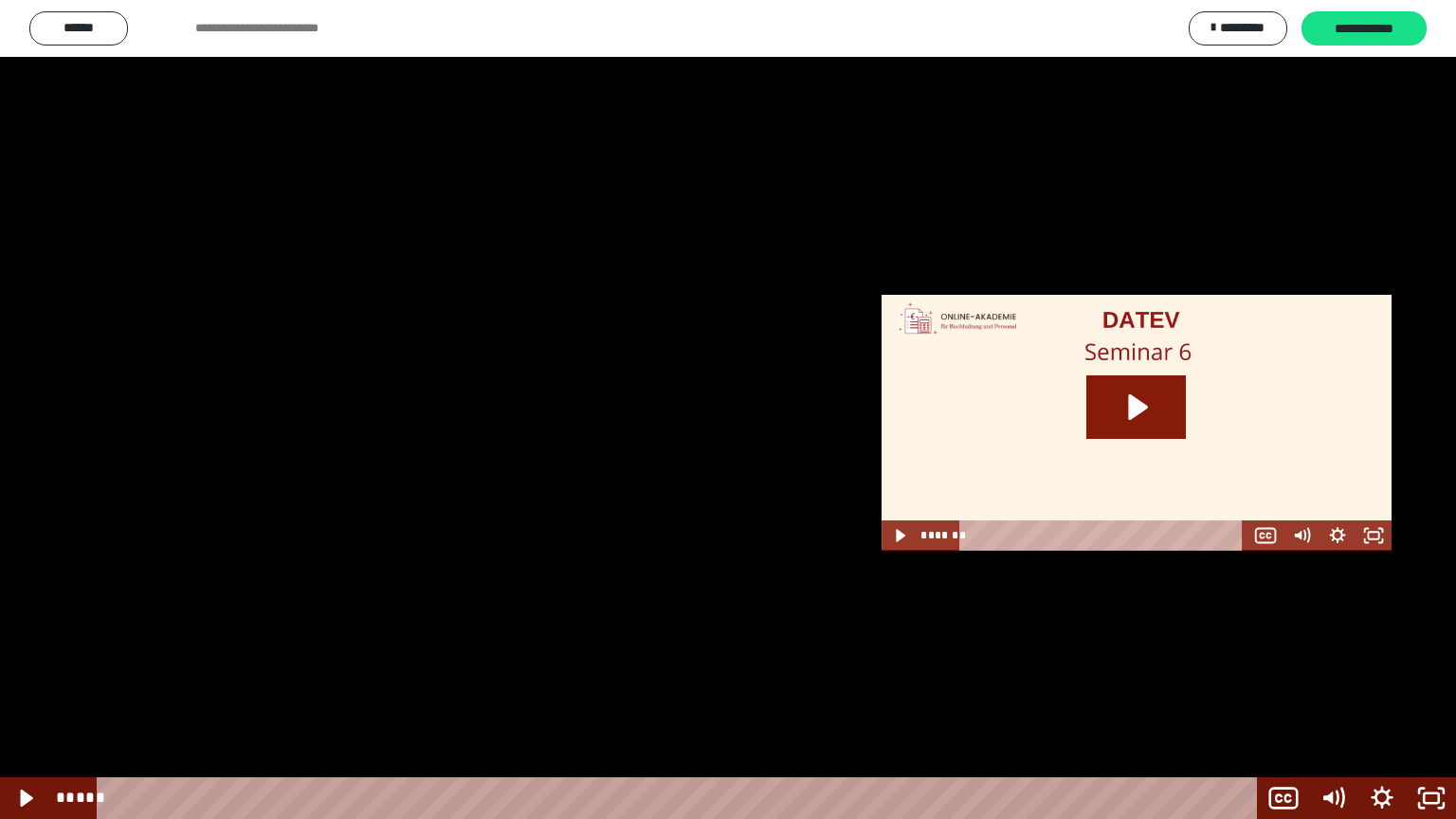 click at bounding box center (728, 410) 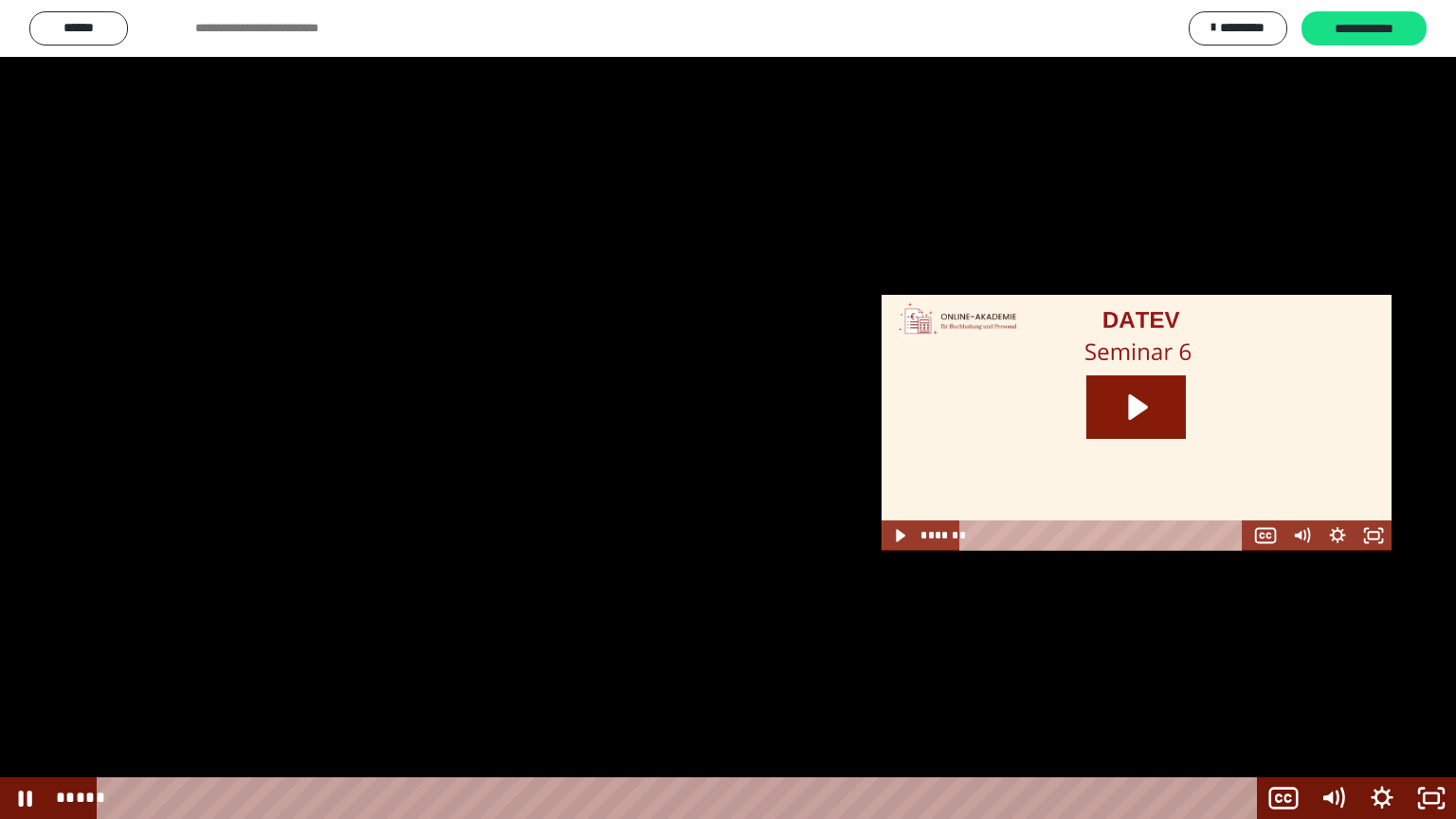 click at bounding box center [728, 410] 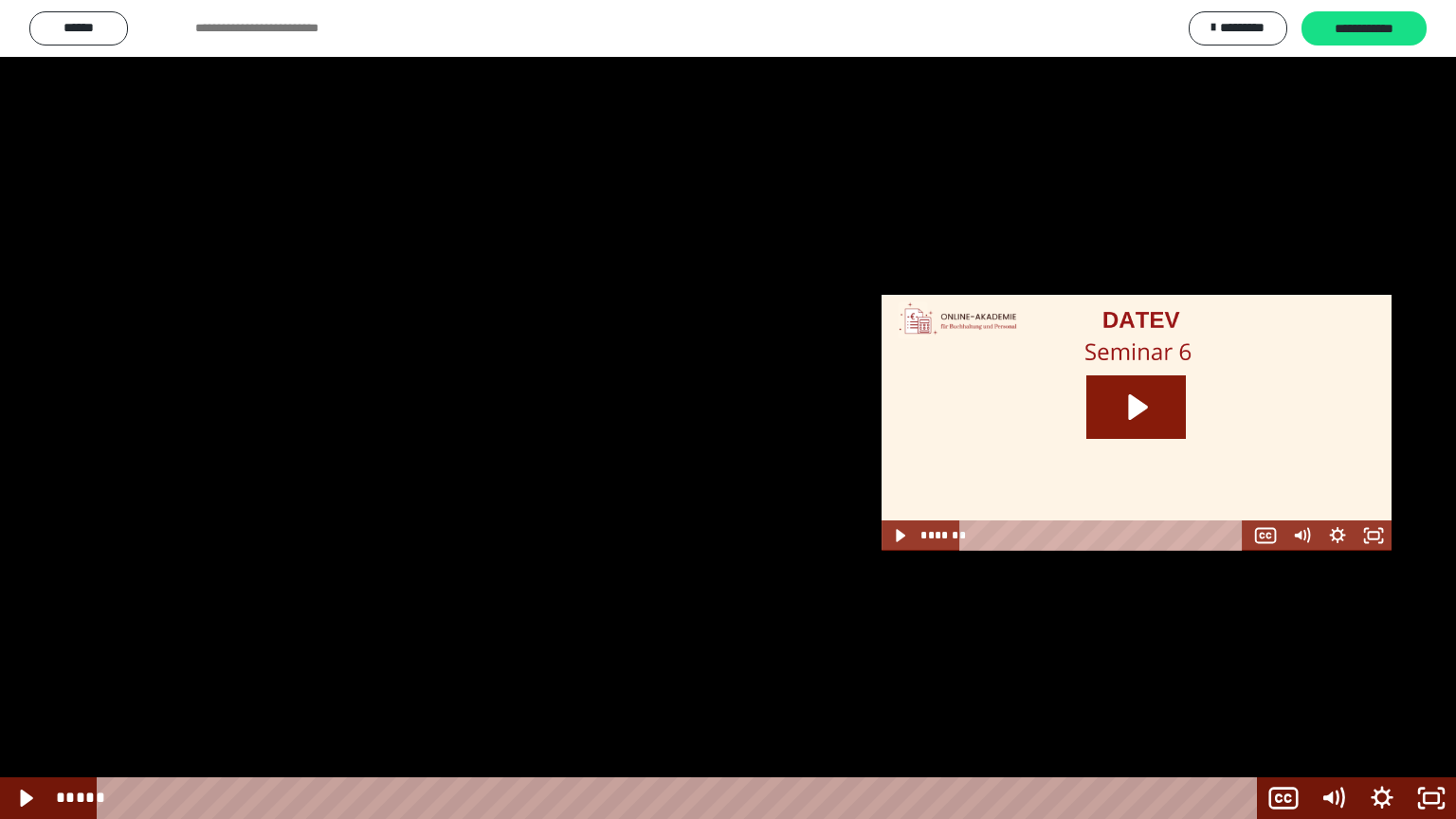scroll, scrollTop: 2423, scrollLeft: 0, axis: vertical 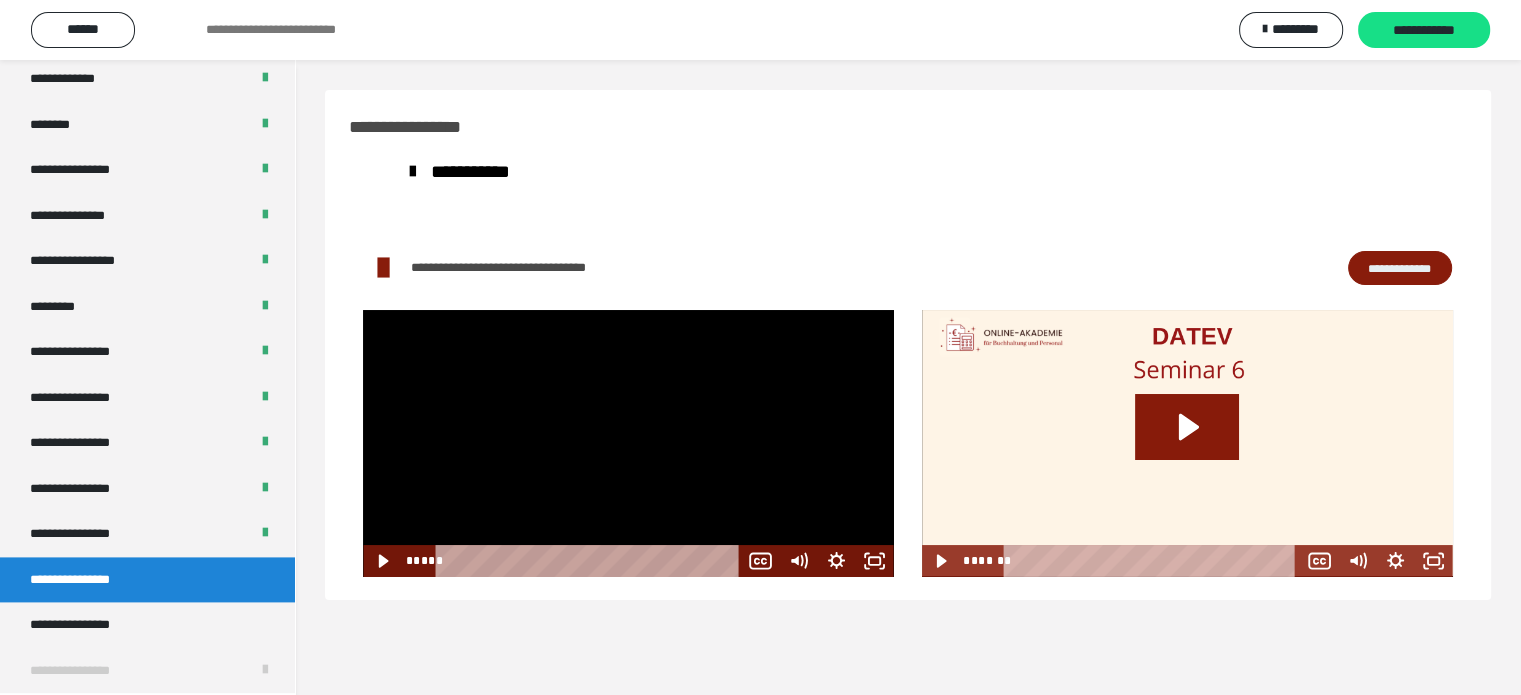 click at bounding box center (628, 443) 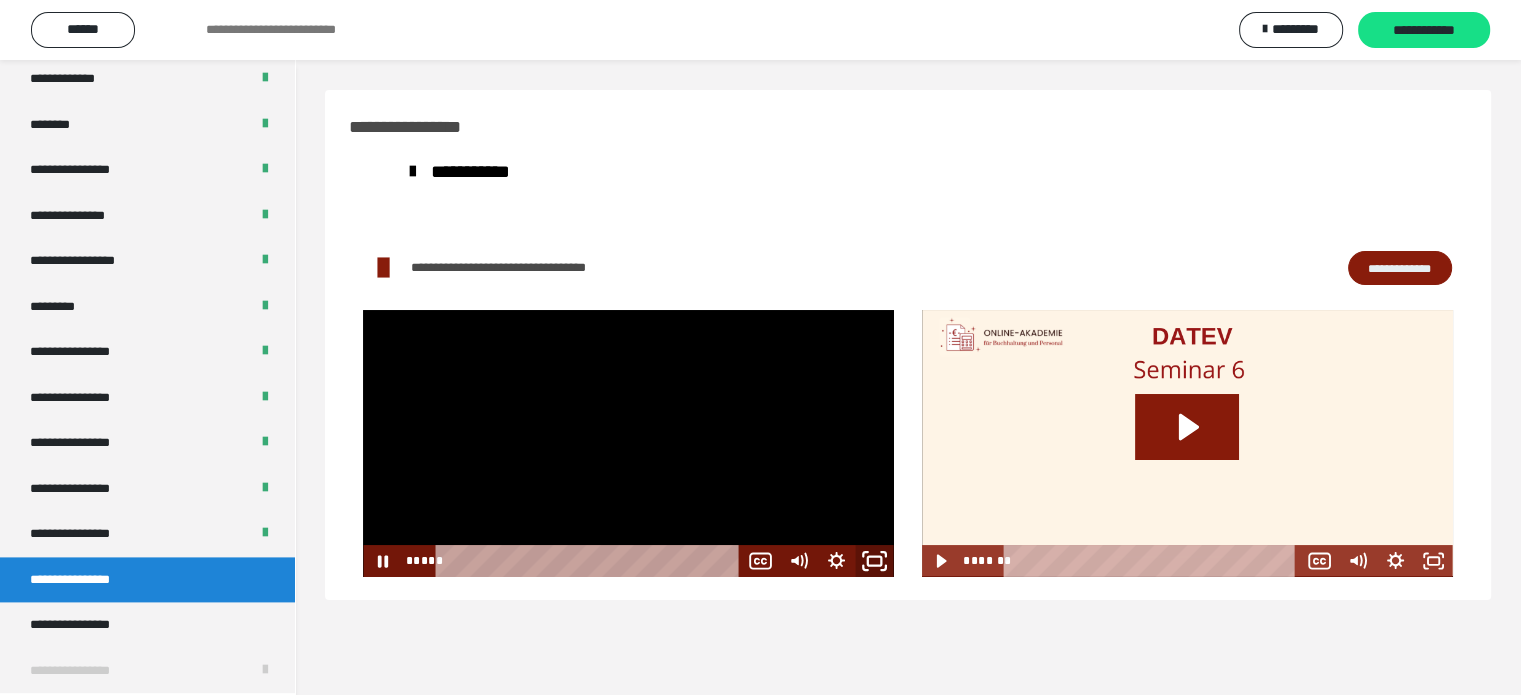 click 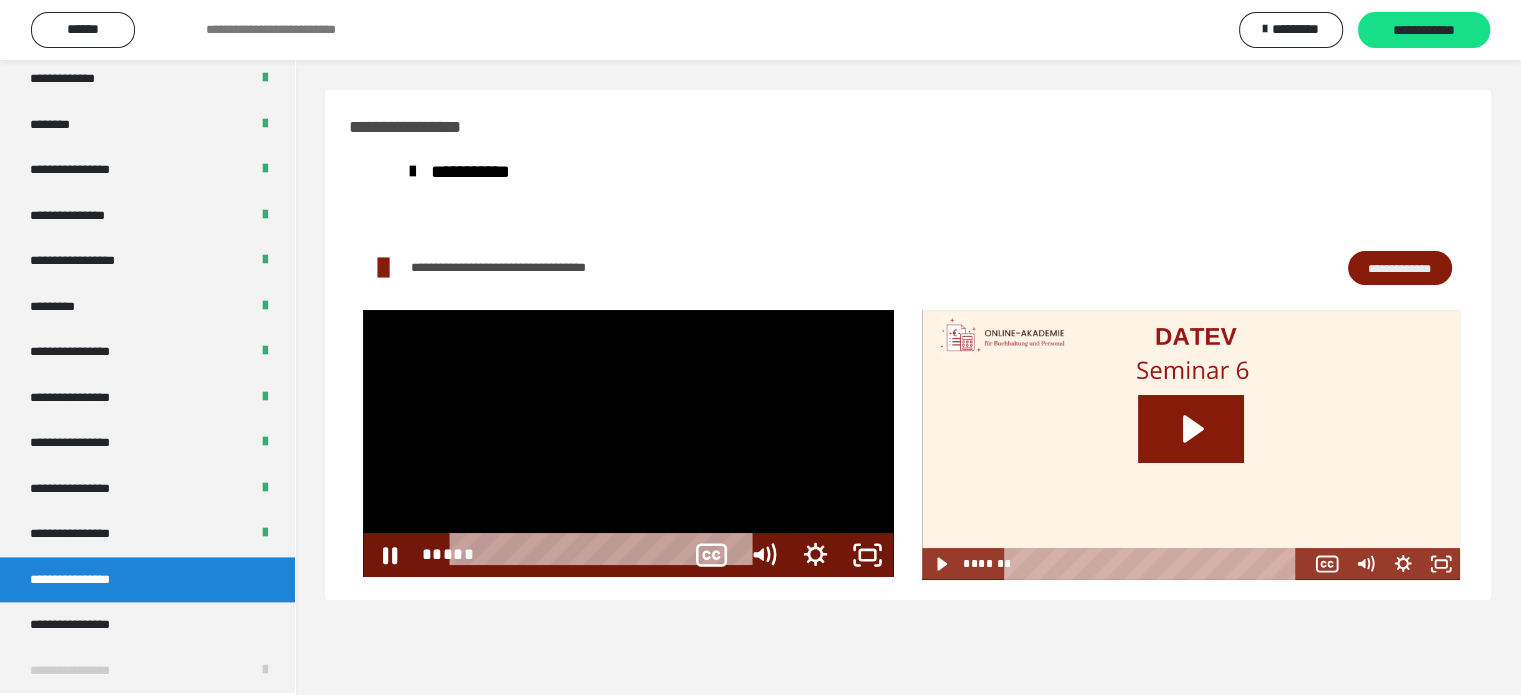 scroll, scrollTop: 2388, scrollLeft: 0, axis: vertical 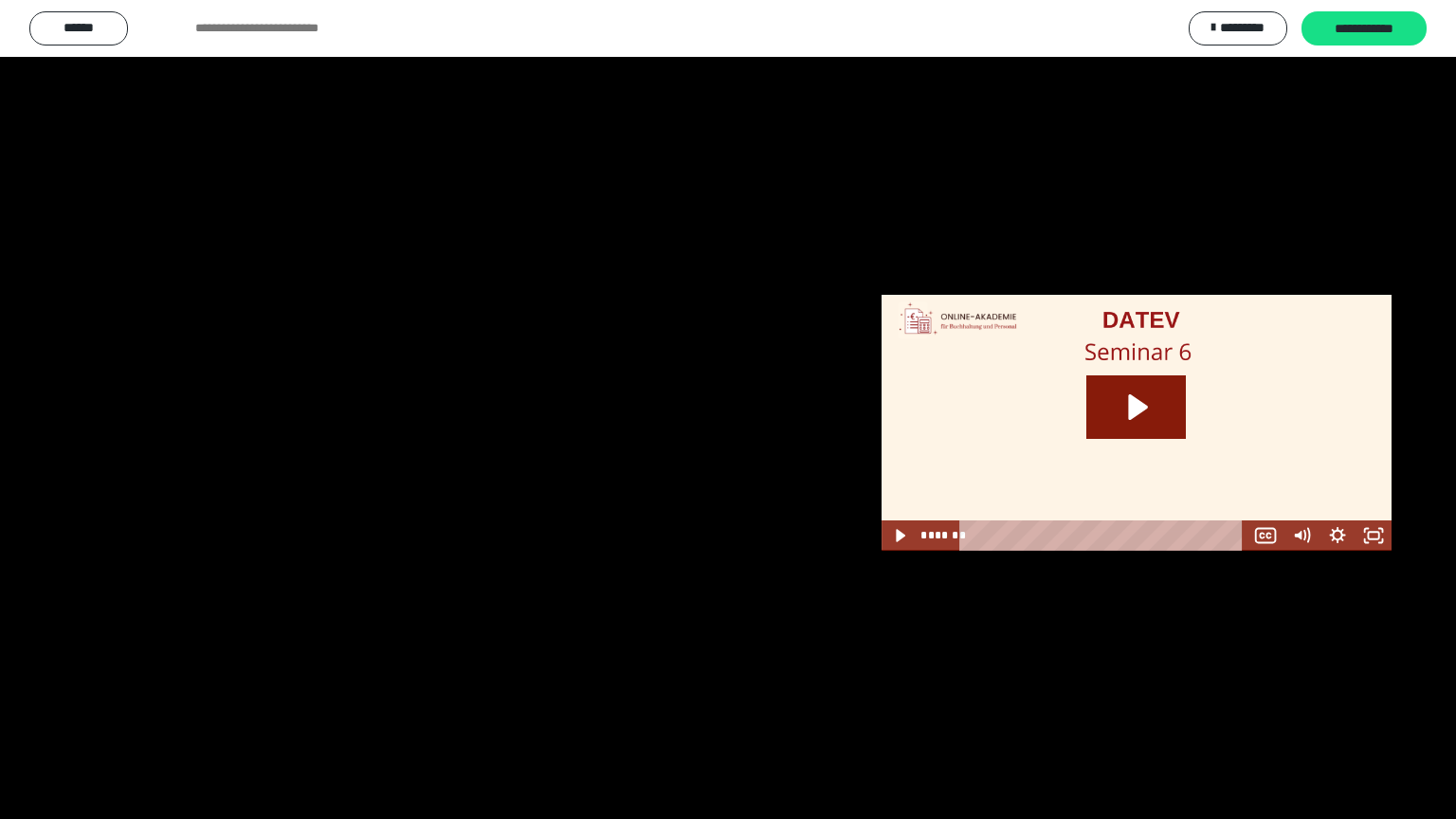 click at bounding box center (728, 410) 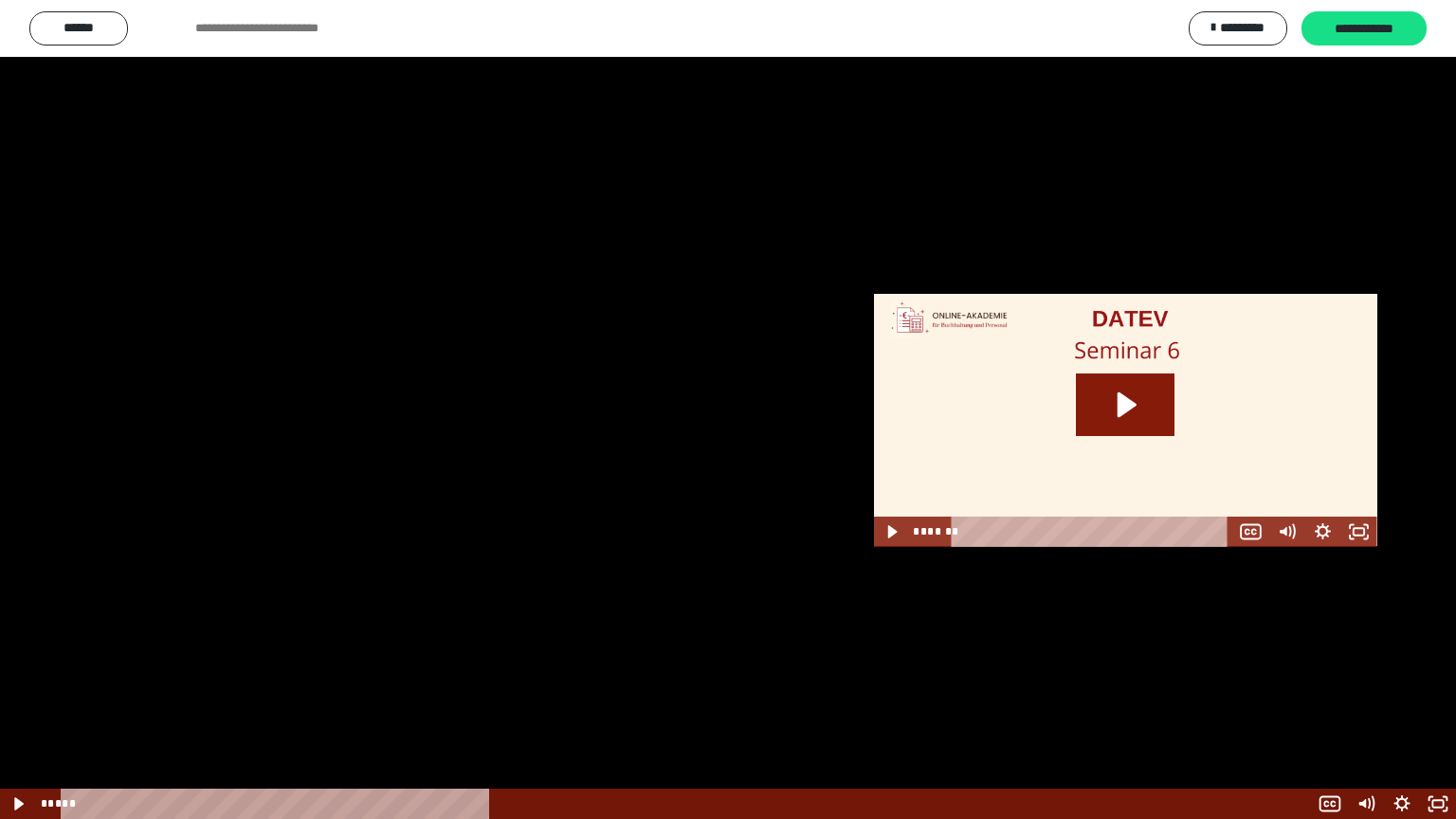 scroll, scrollTop: 2423, scrollLeft: 0, axis: vertical 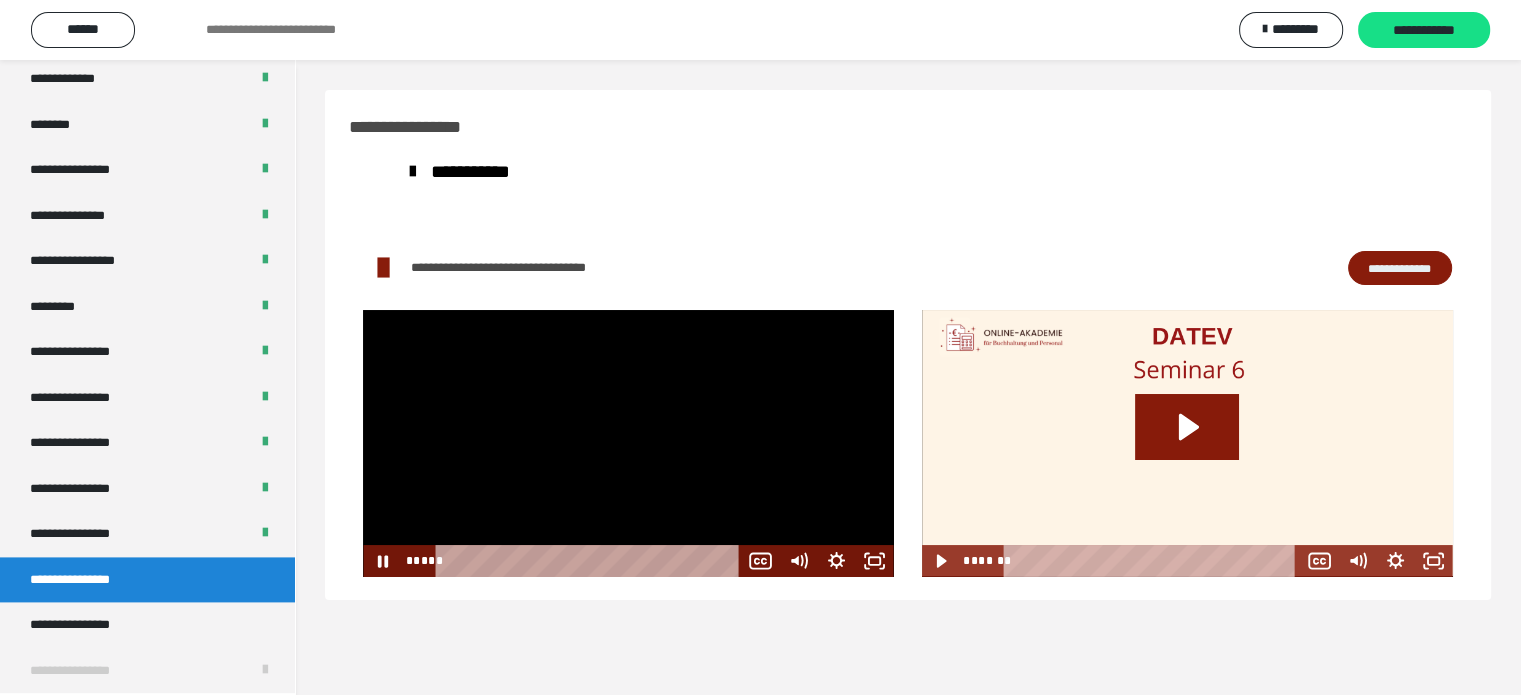 click at bounding box center [628, 443] 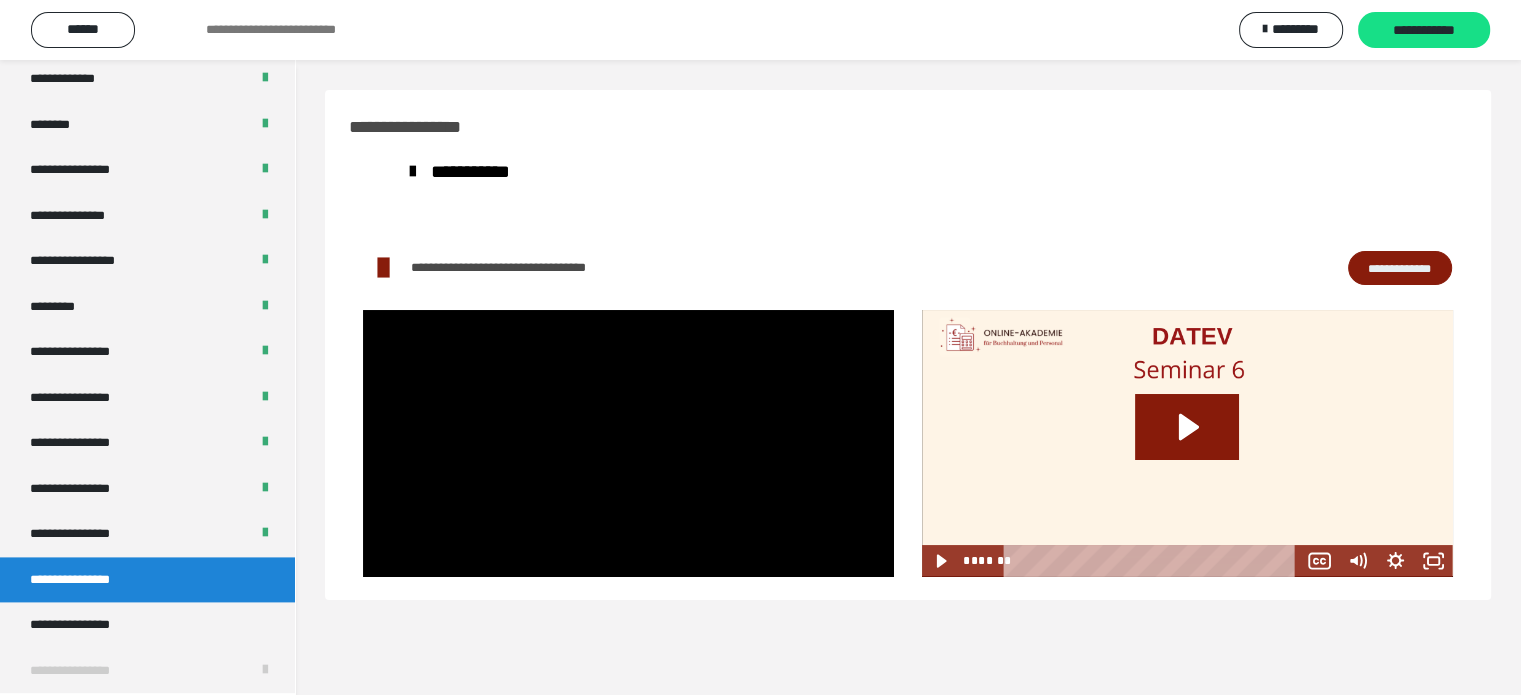 click at bounding box center (628, 443) 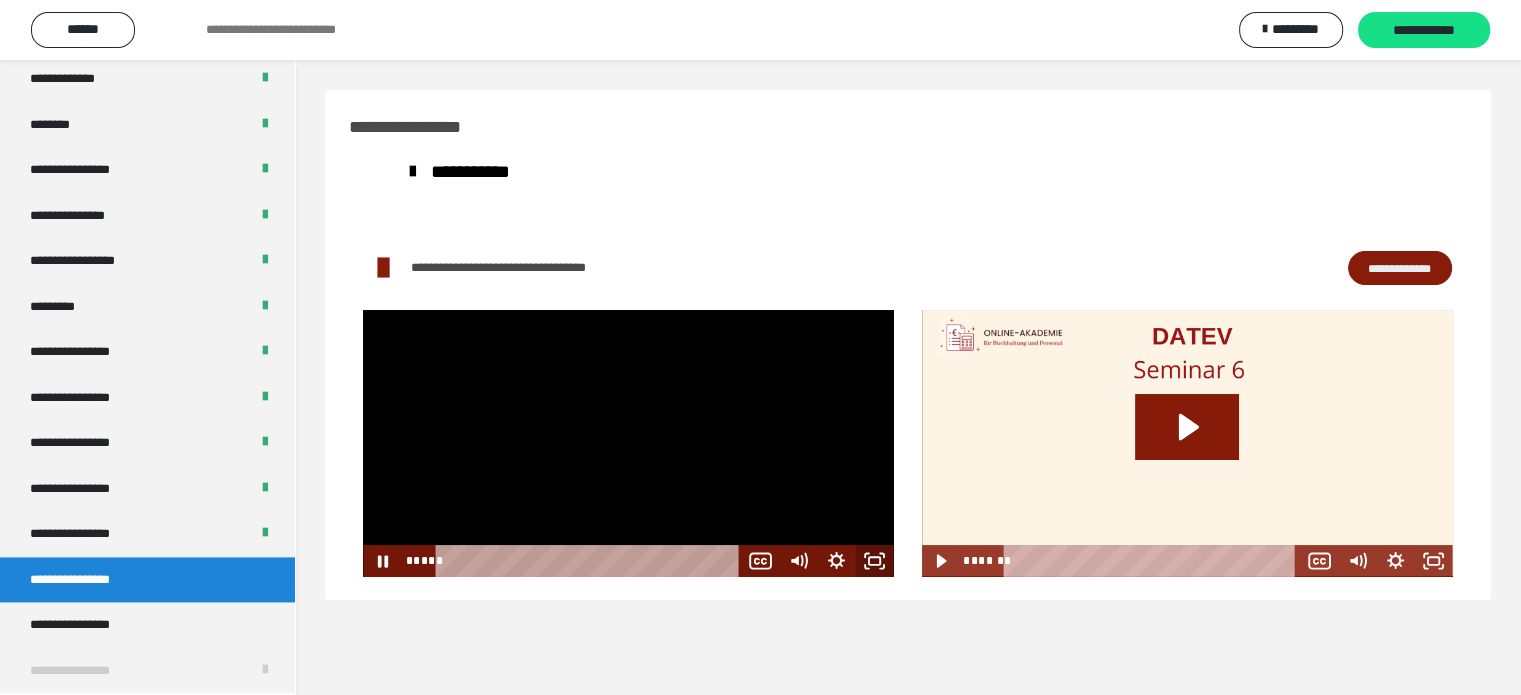 click 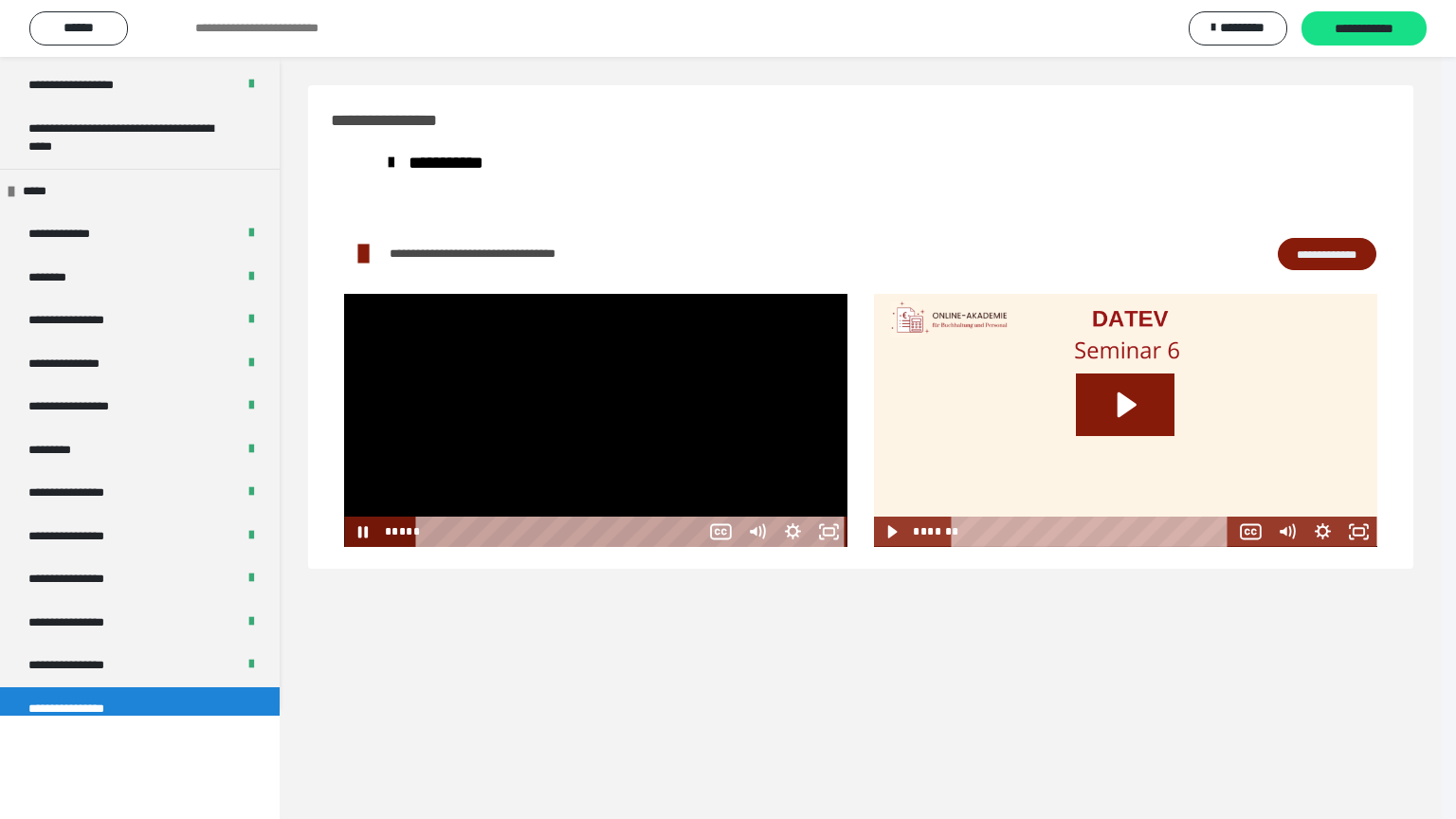 scroll, scrollTop: 2423, scrollLeft: 0, axis: vertical 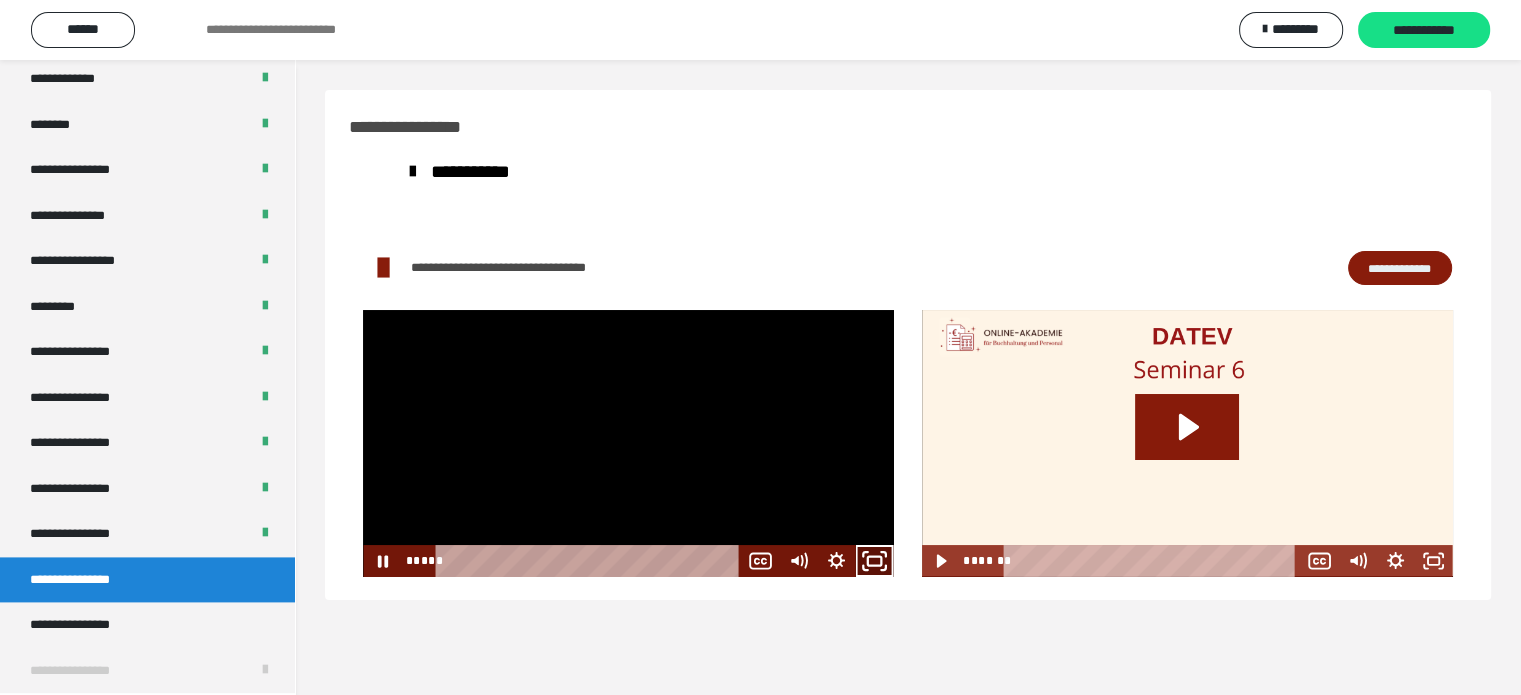 drag, startPoint x: 862, startPoint y: 563, endPoint x: 862, endPoint y: 675, distance: 112 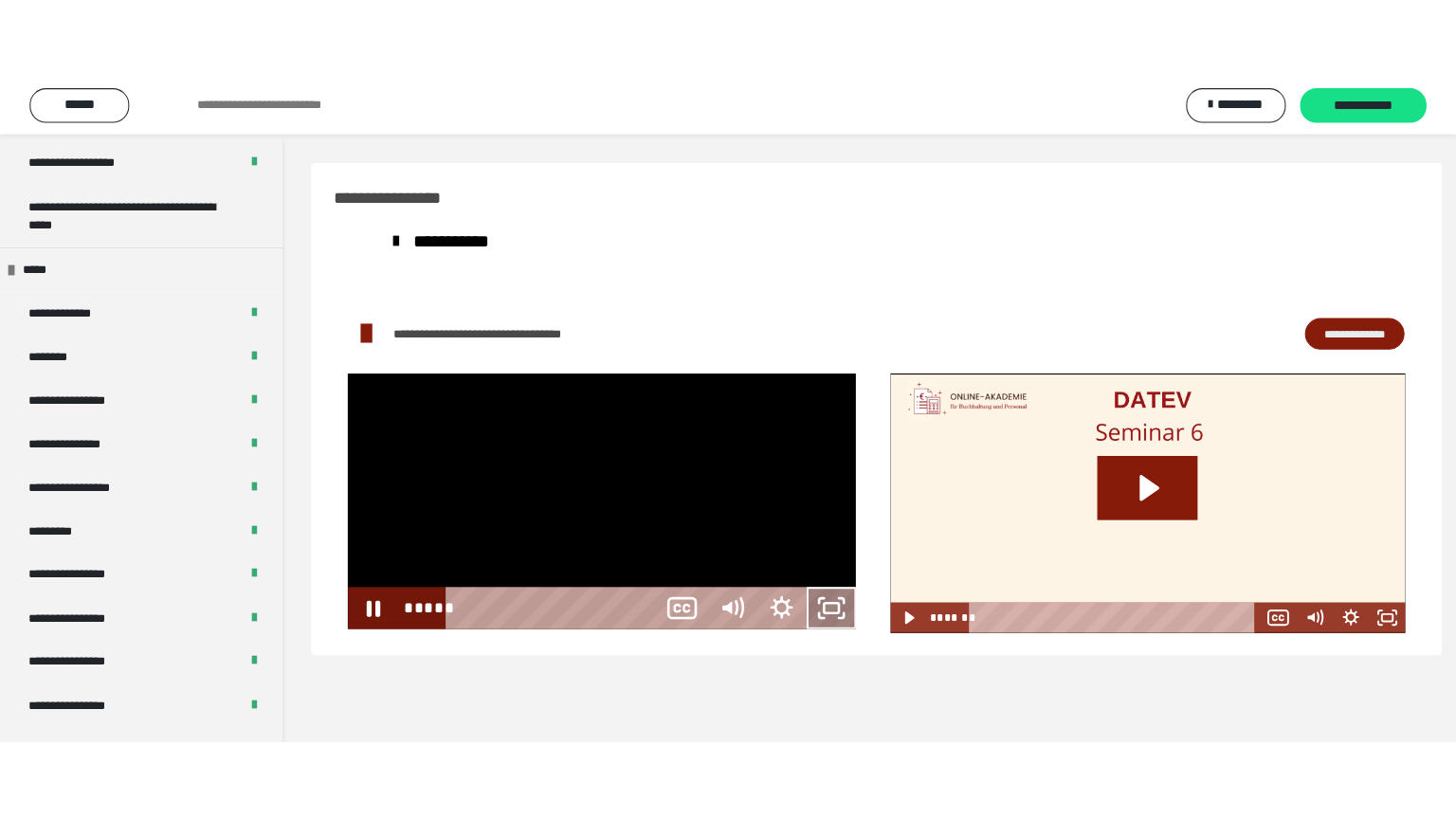 scroll, scrollTop: 2423, scrollLeft: 0, axis: vertical 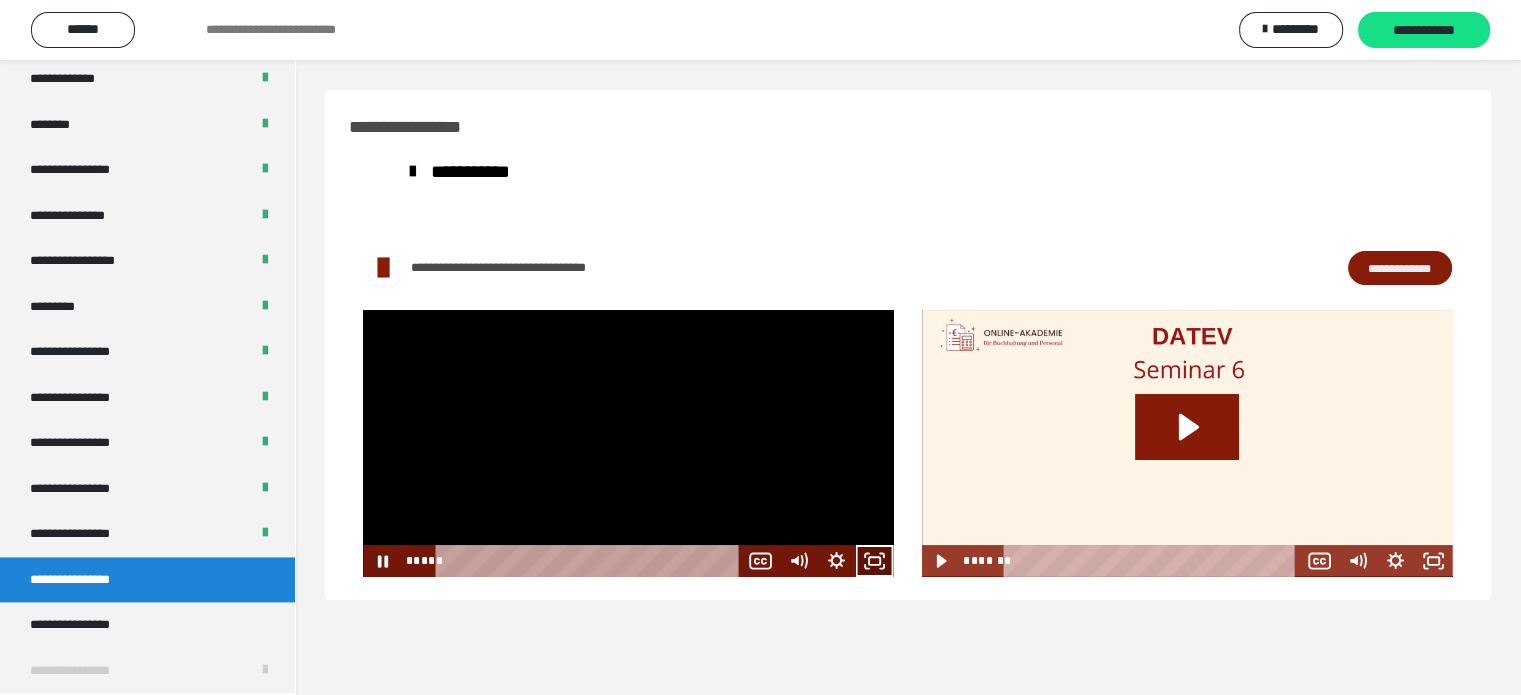 click 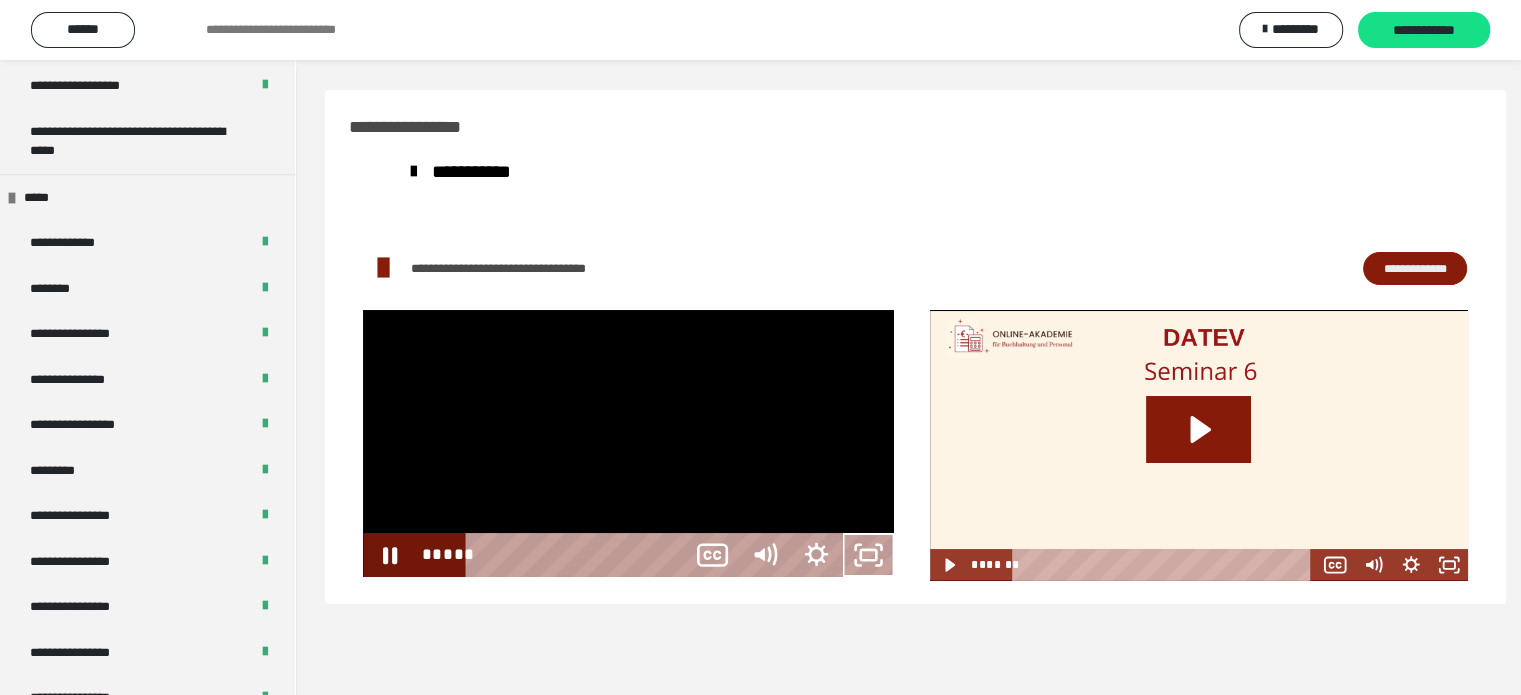scroll, scrollTop: 2388, scrollLeft: 0, axis: vertical 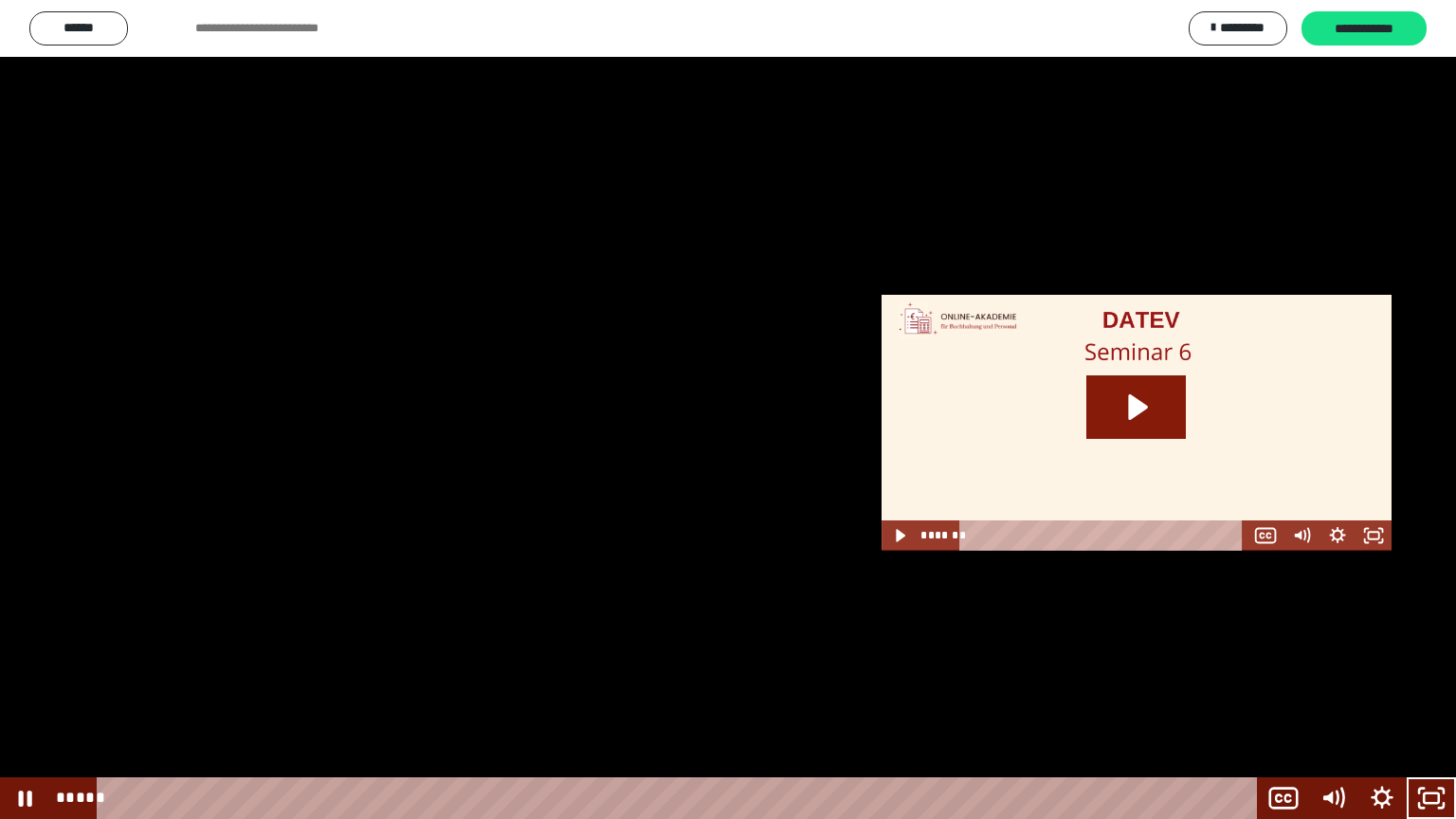 click at bounding box center (728, 410) 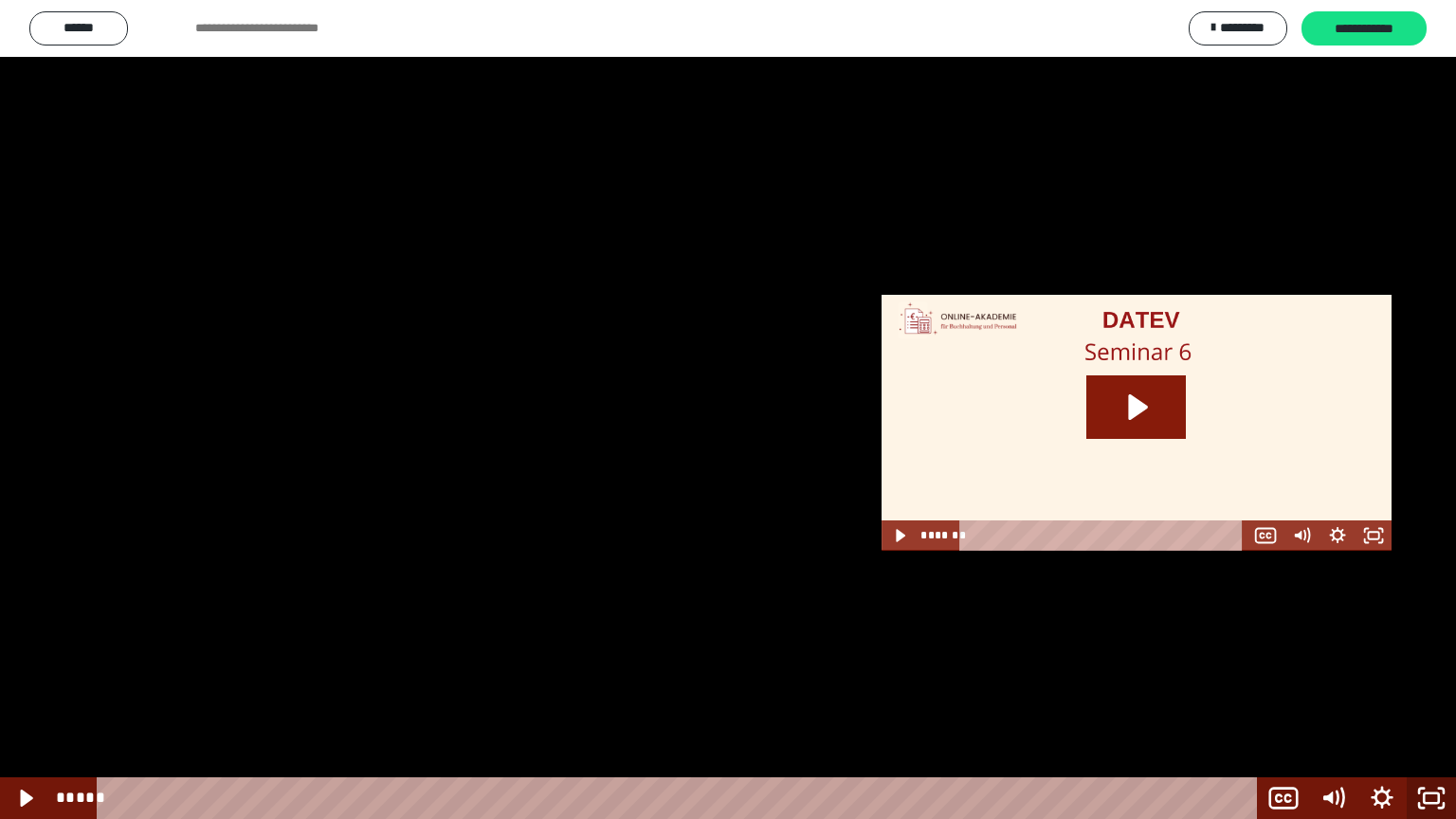 click 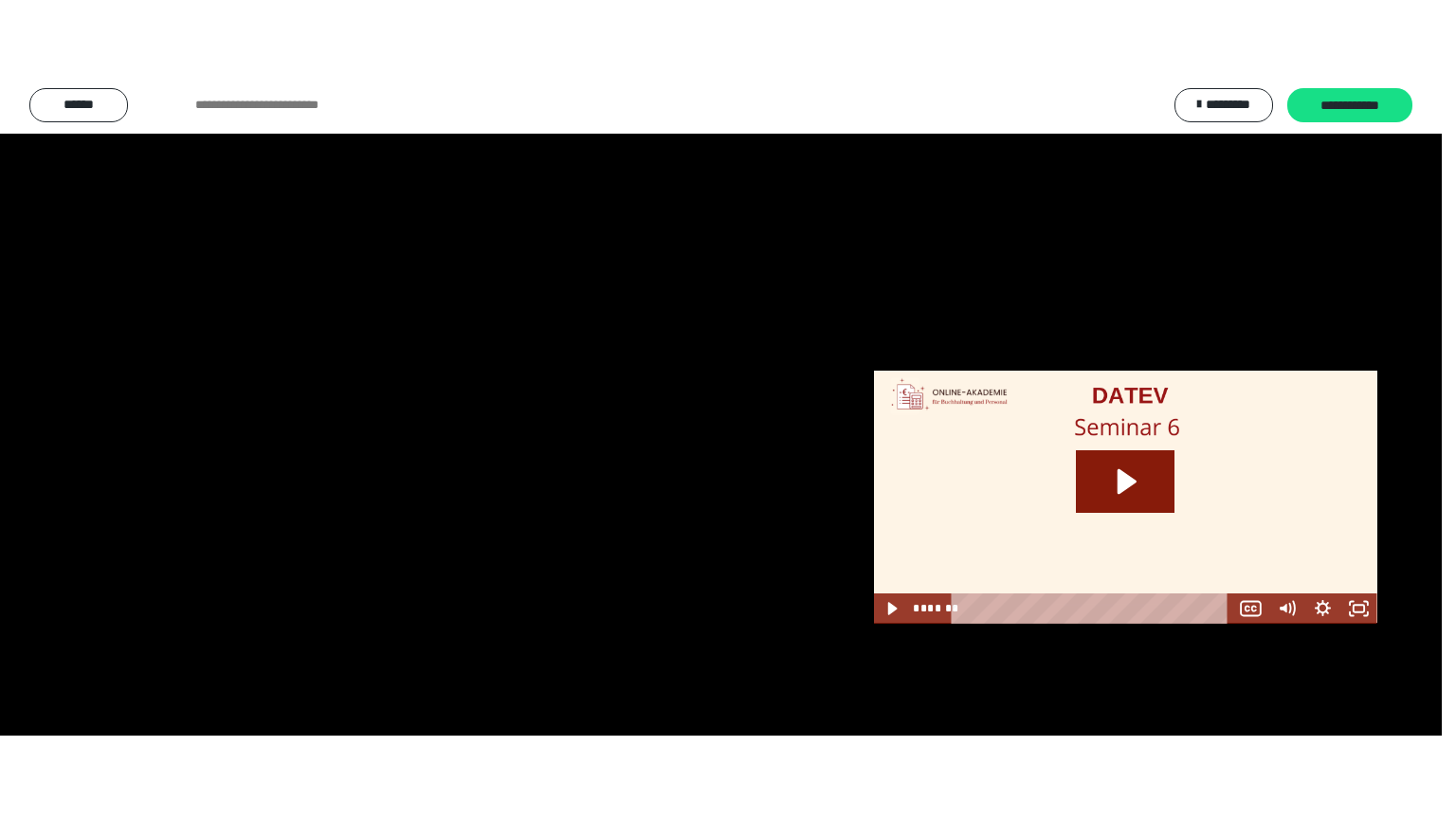 scroll, scrollTop: 2423, scrollLeft: 0, axis: vertical 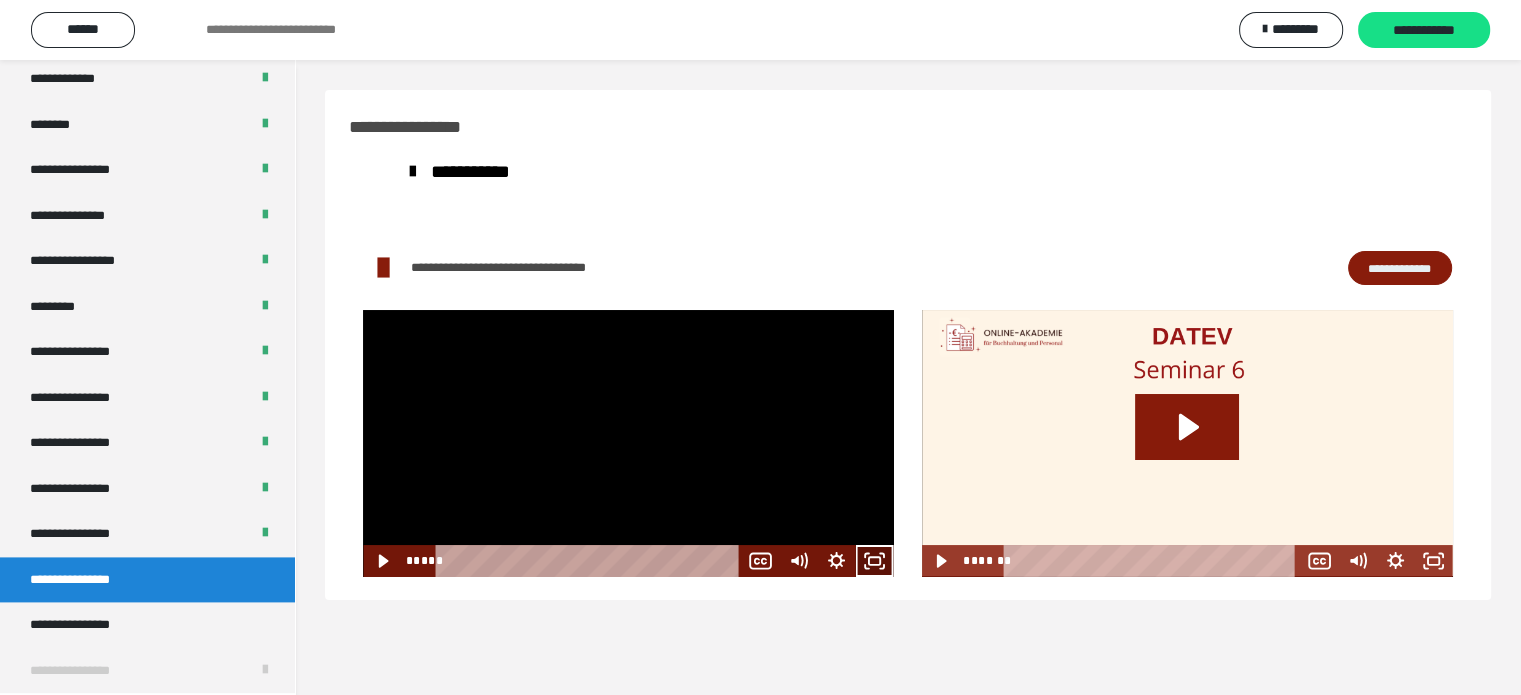 click 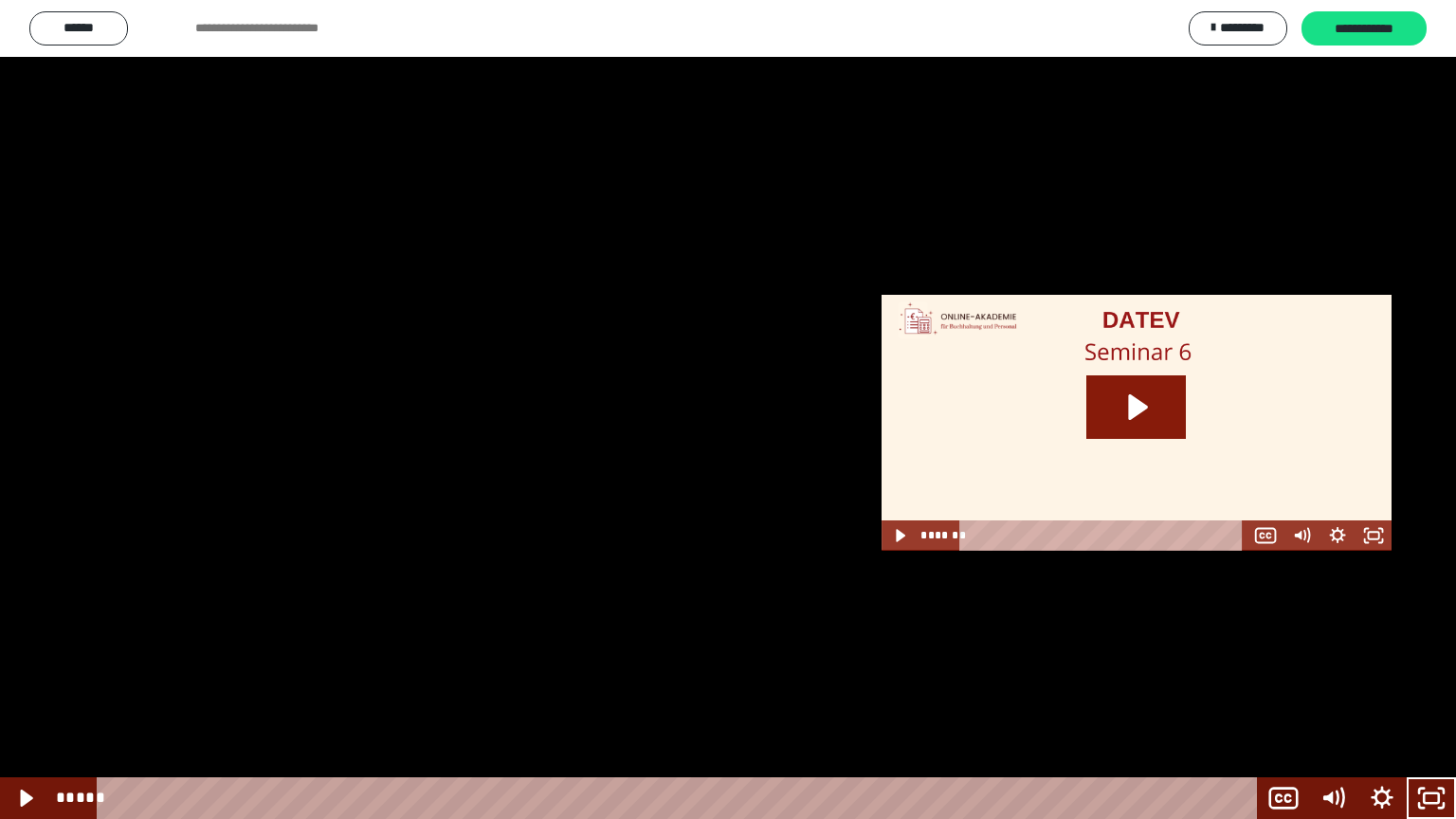 click at bounding box center (728, 410) 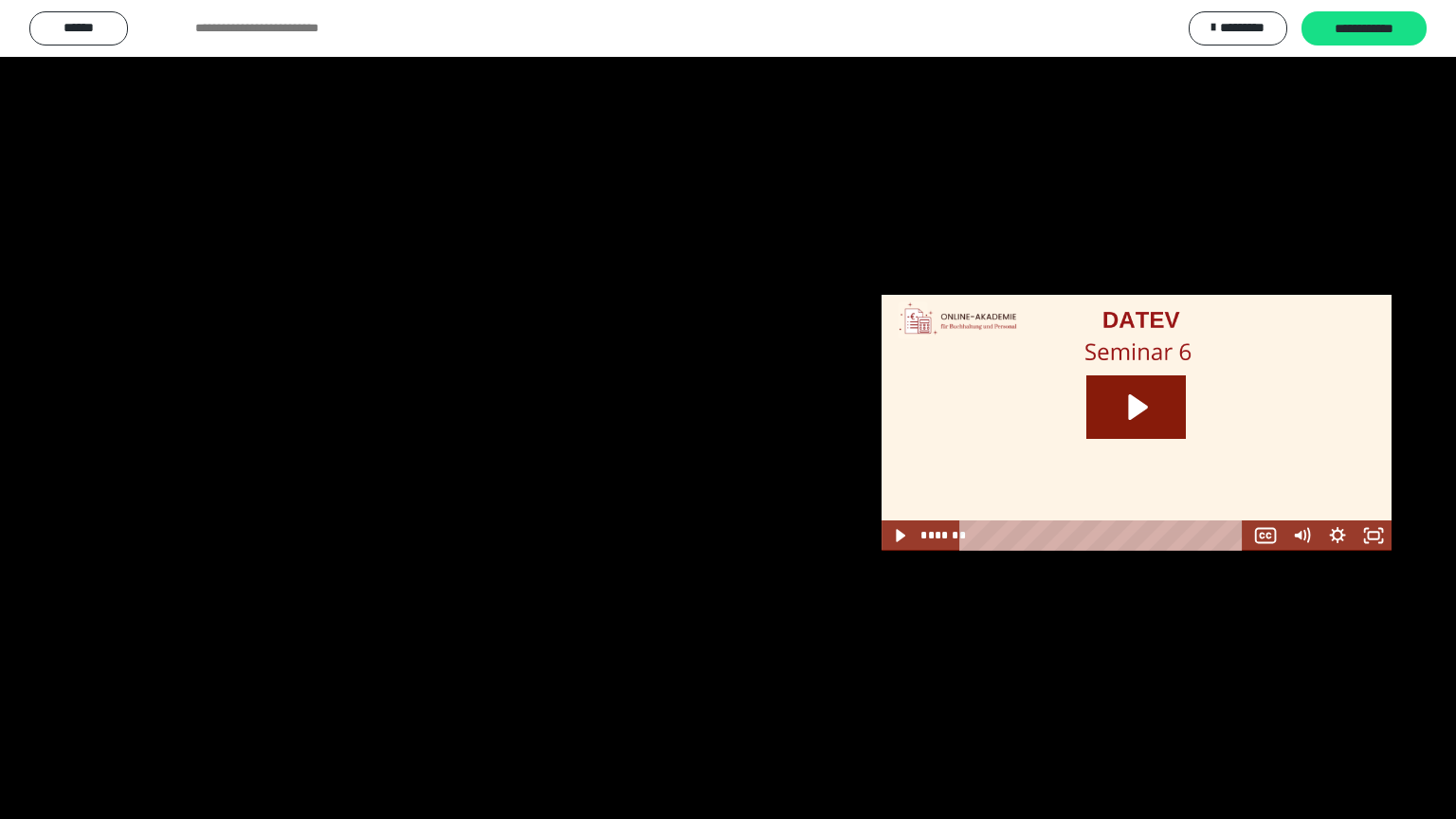 click at bounding box center [728, 410] 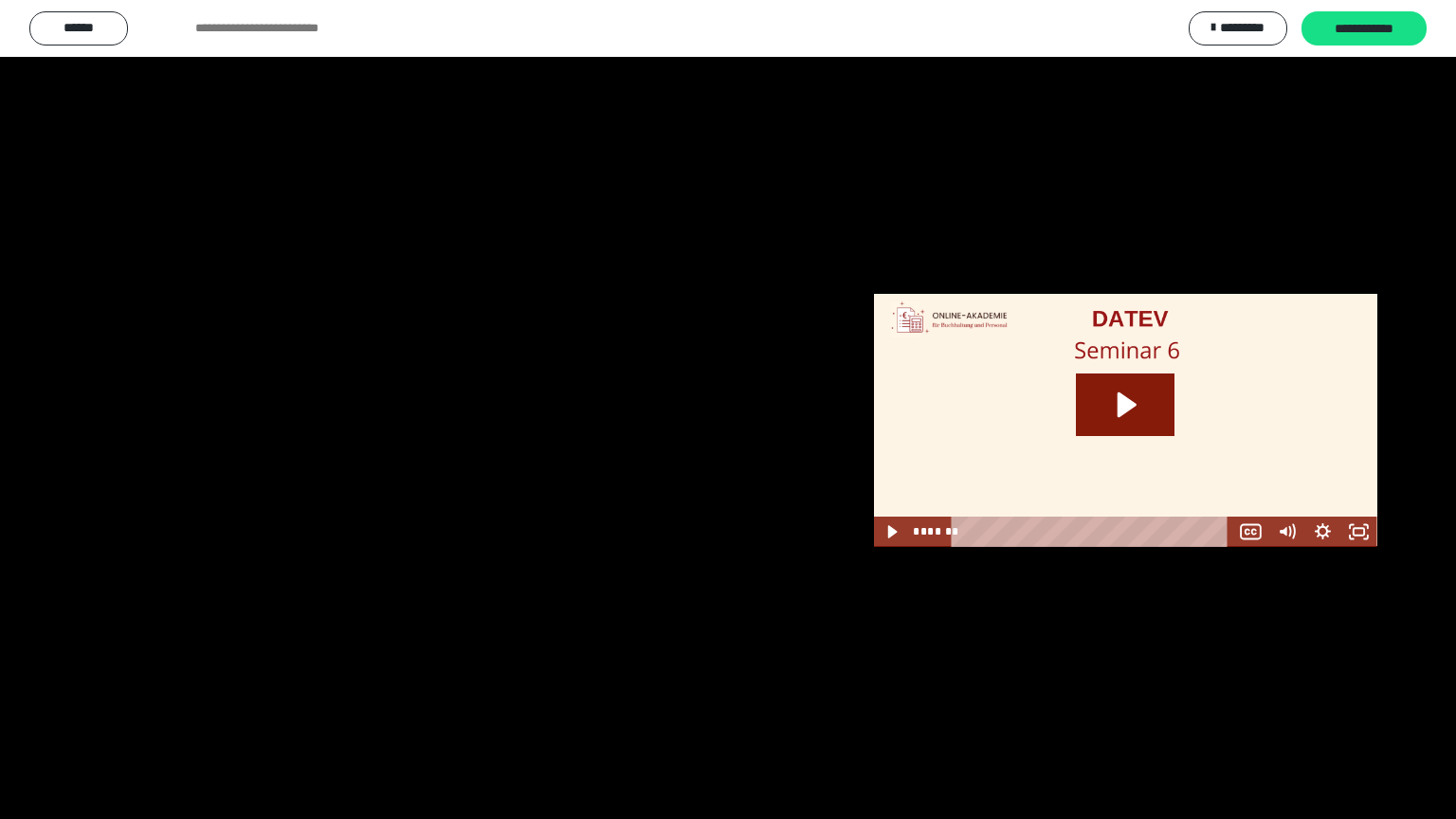 scroll, scrollTop: 2423, scrollLeft: 0, axis: vertical 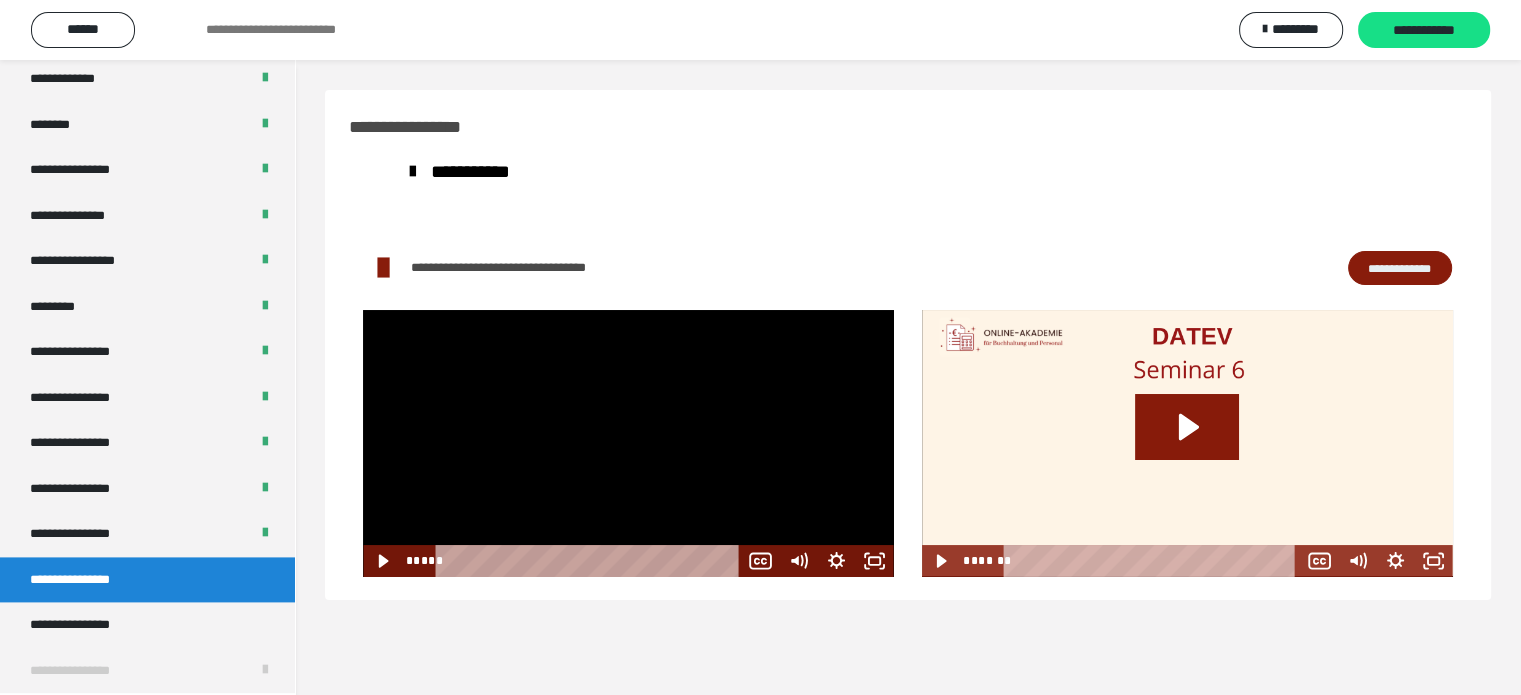 click at bounding box center (628, 443) 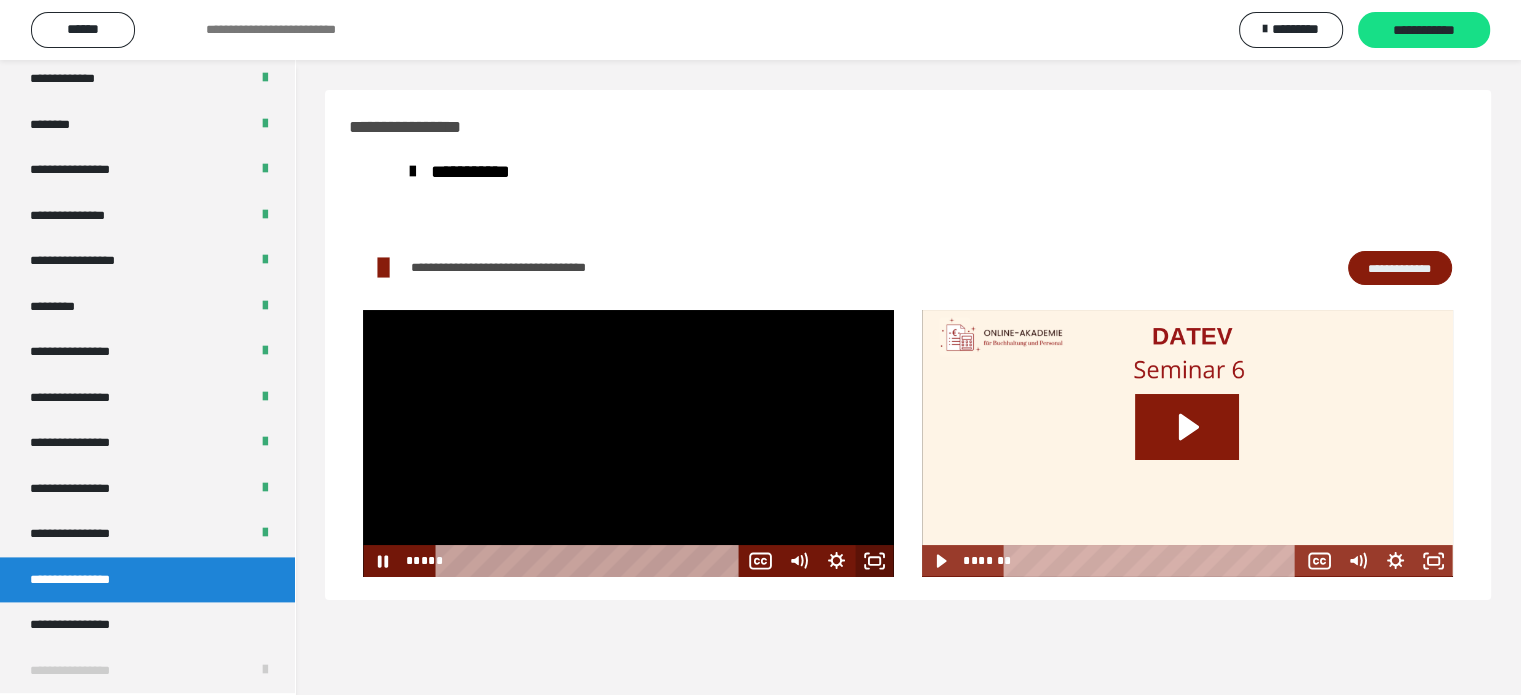 click 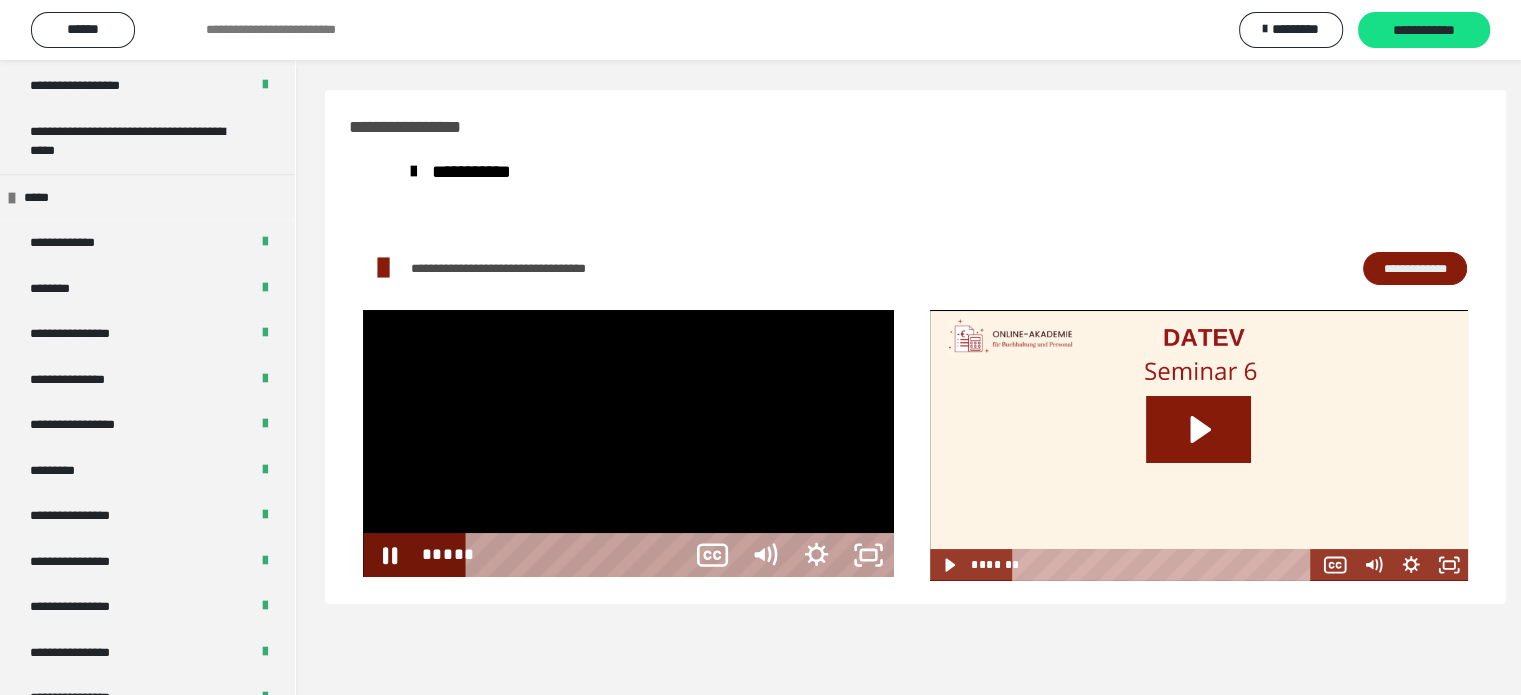 scroll, scrollTop: 2388, scrollLeft: 0, axis: vertical 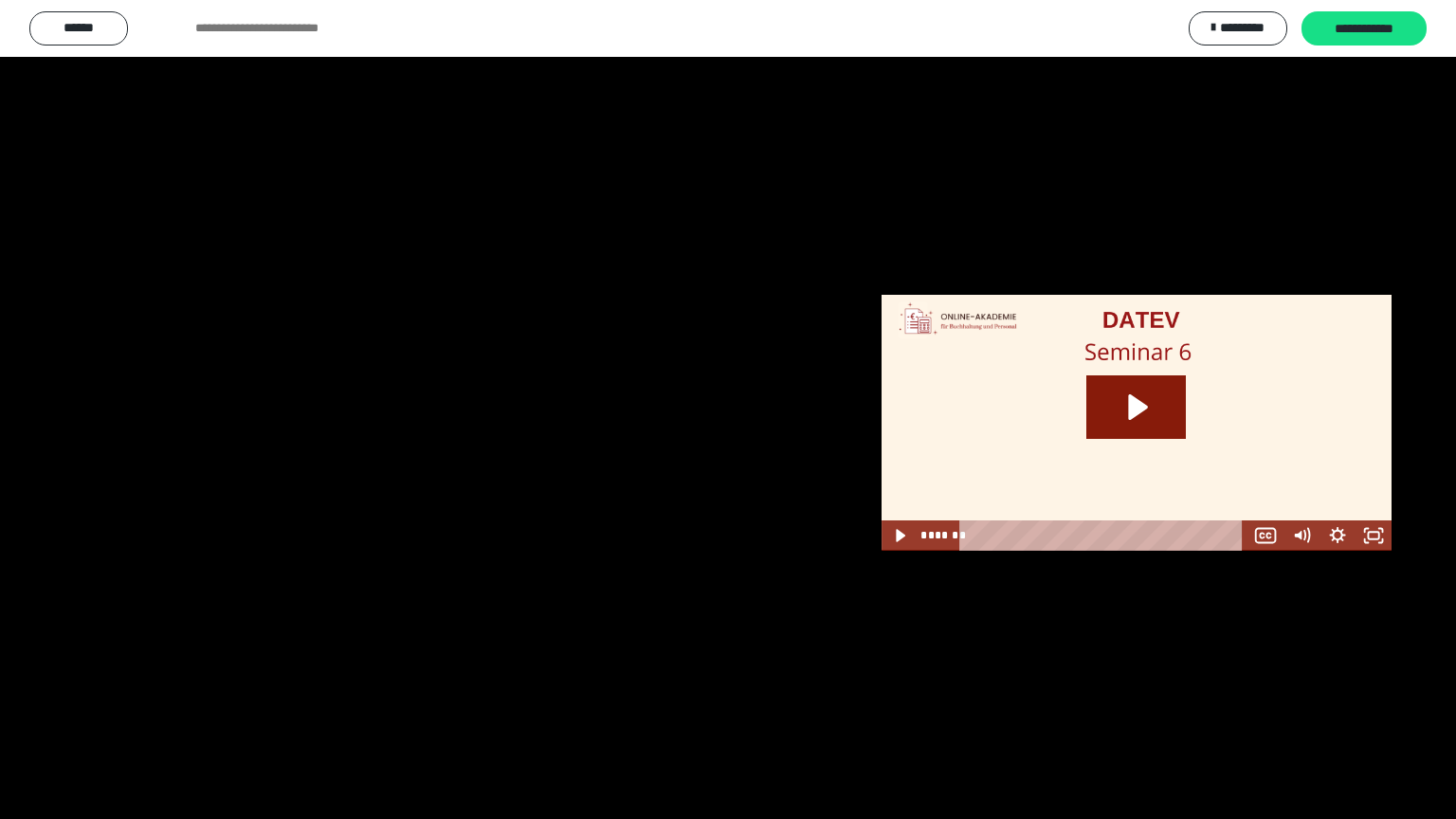 click at bounding box center [728, 410] 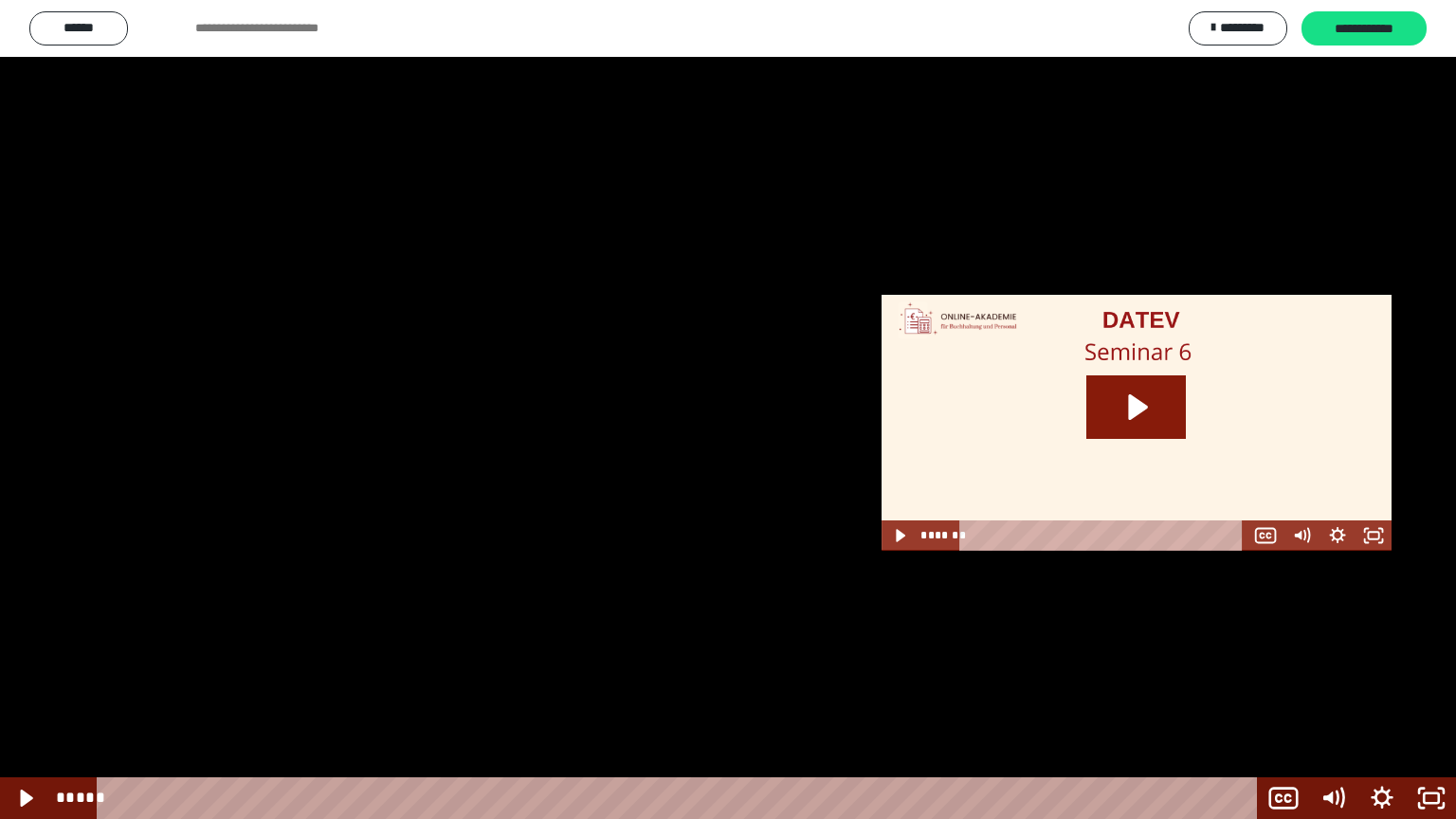 scroll, scrollTop: 2423, scrollLeft: 0, axis: vertical 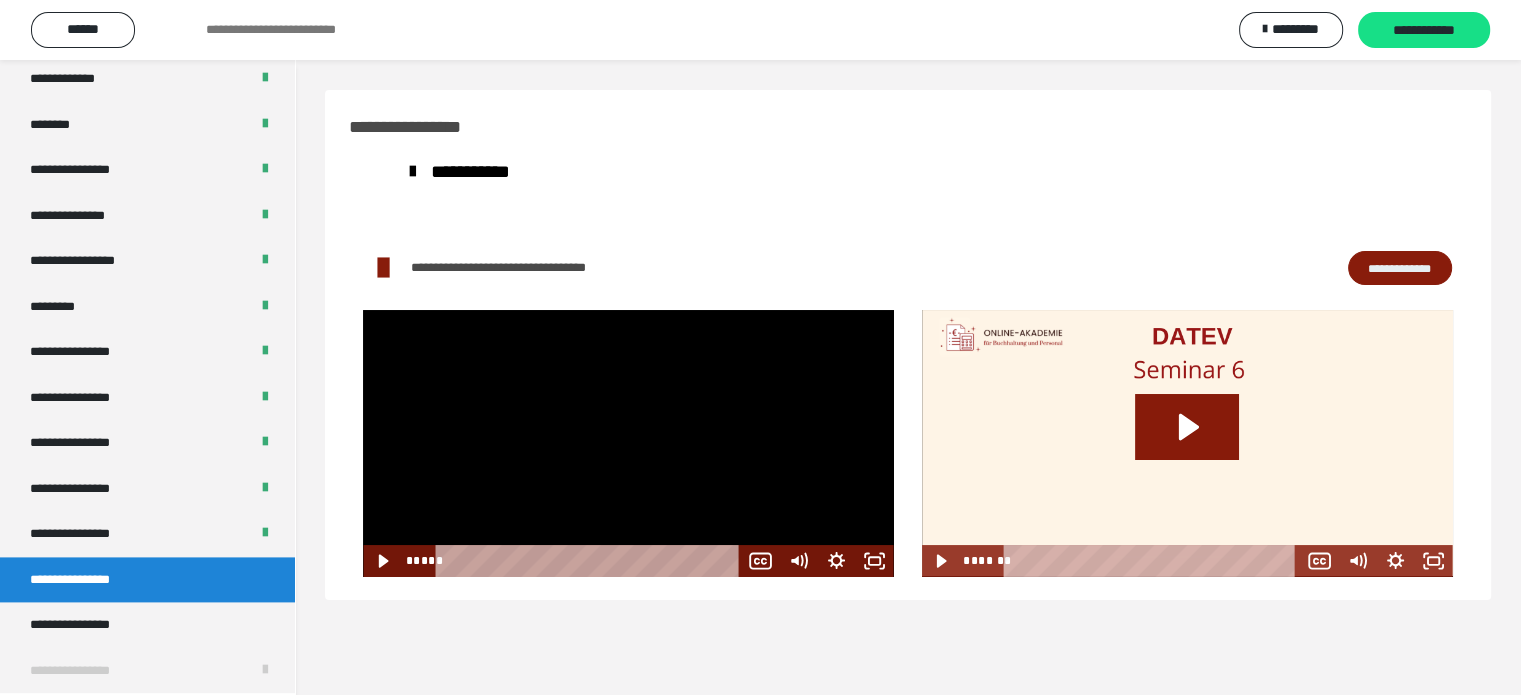 click at bounding box center [628, 443] 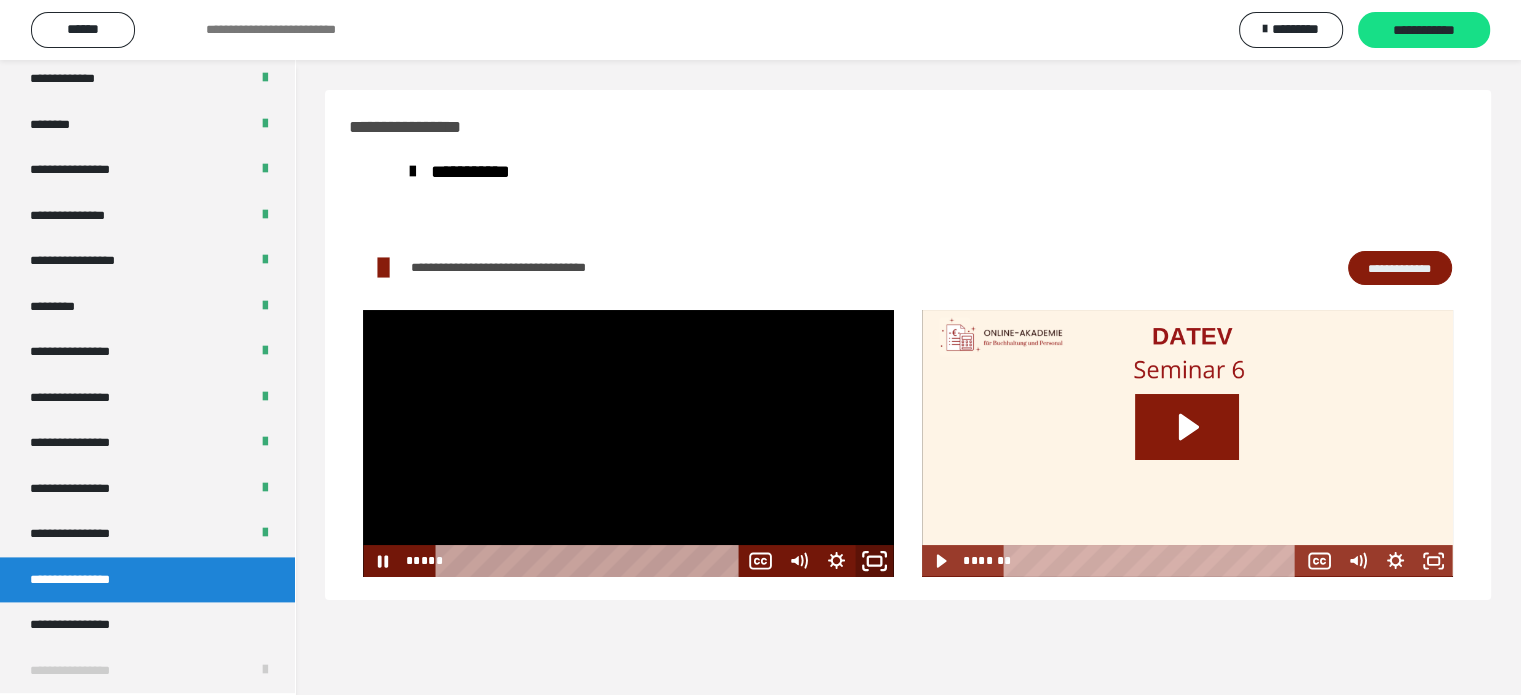click 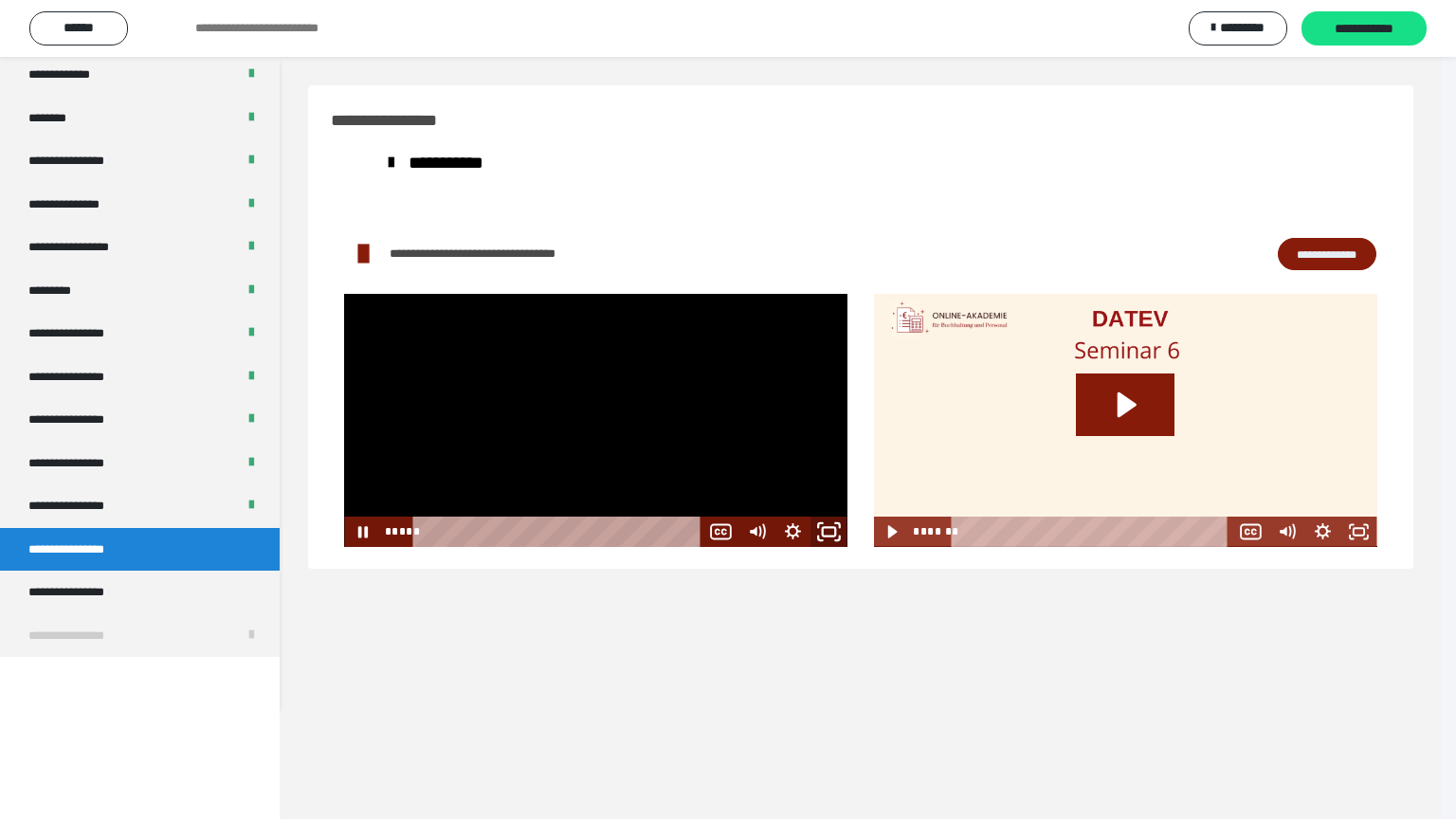 scroll, scrollTop: 2264, scrollLeft: 0, axis: vertical 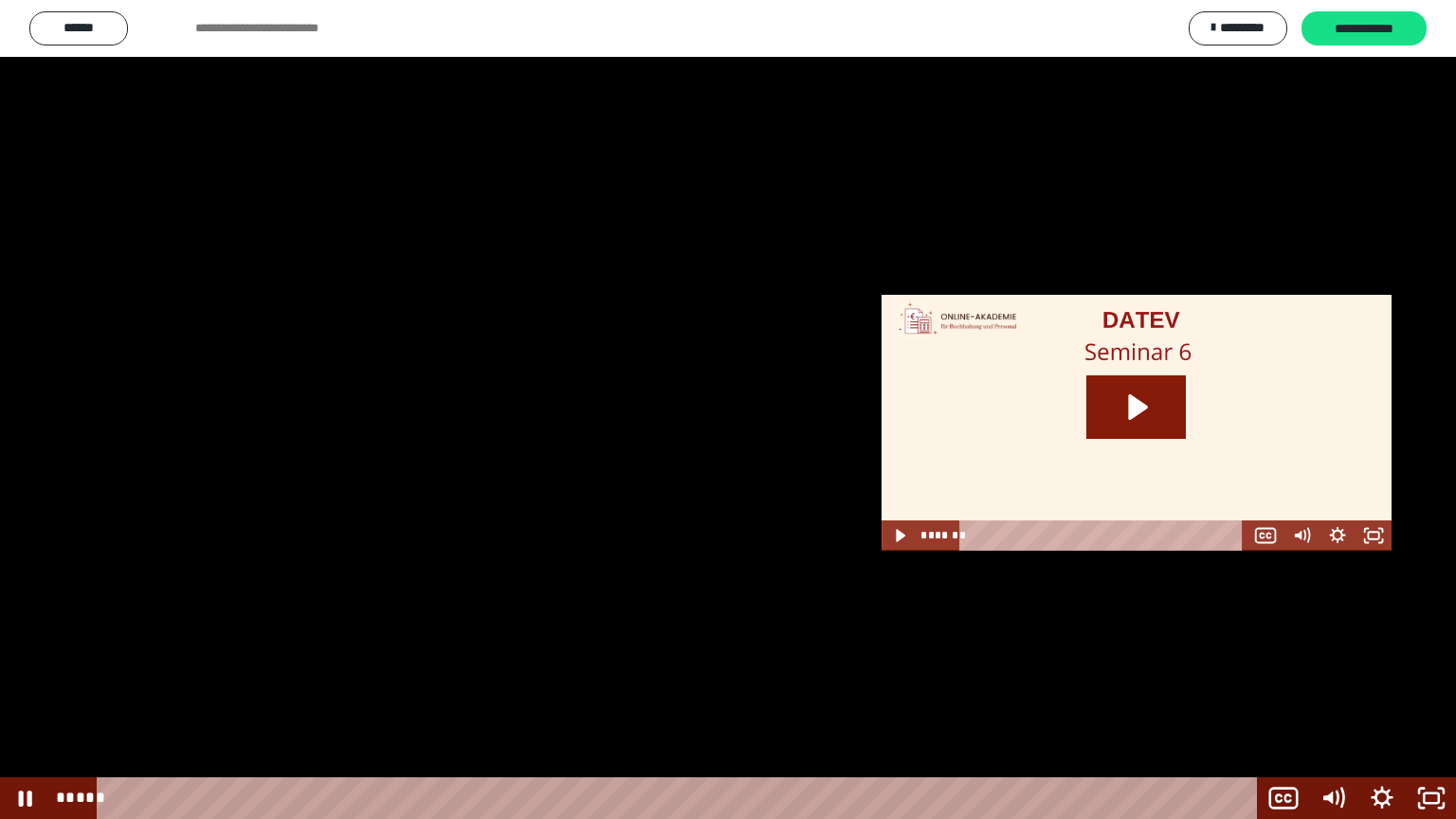 click at bounding box center [728, 410] 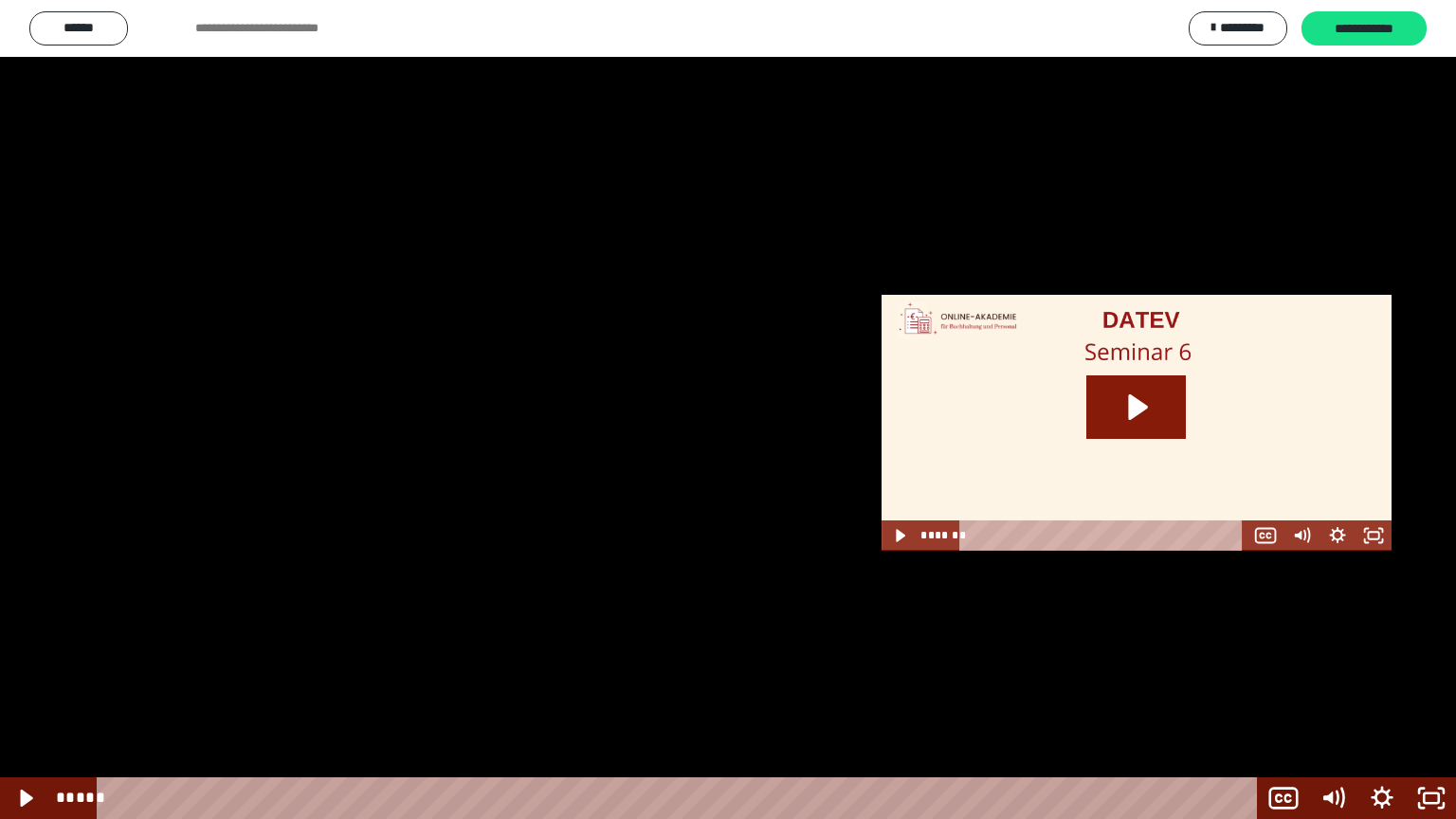 click at bounding box center [728, 410] 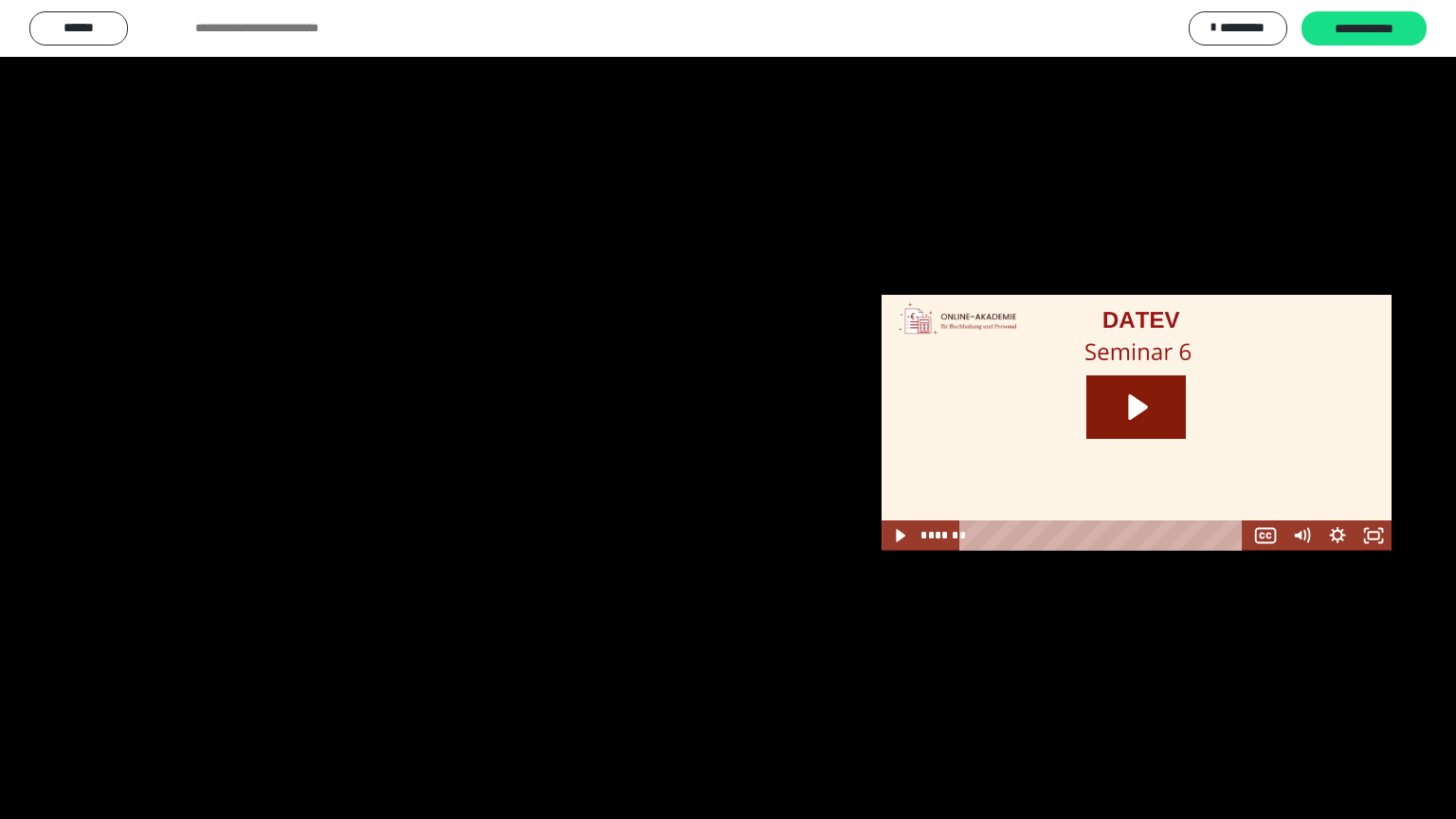 click at bounding box center (728, 410) 